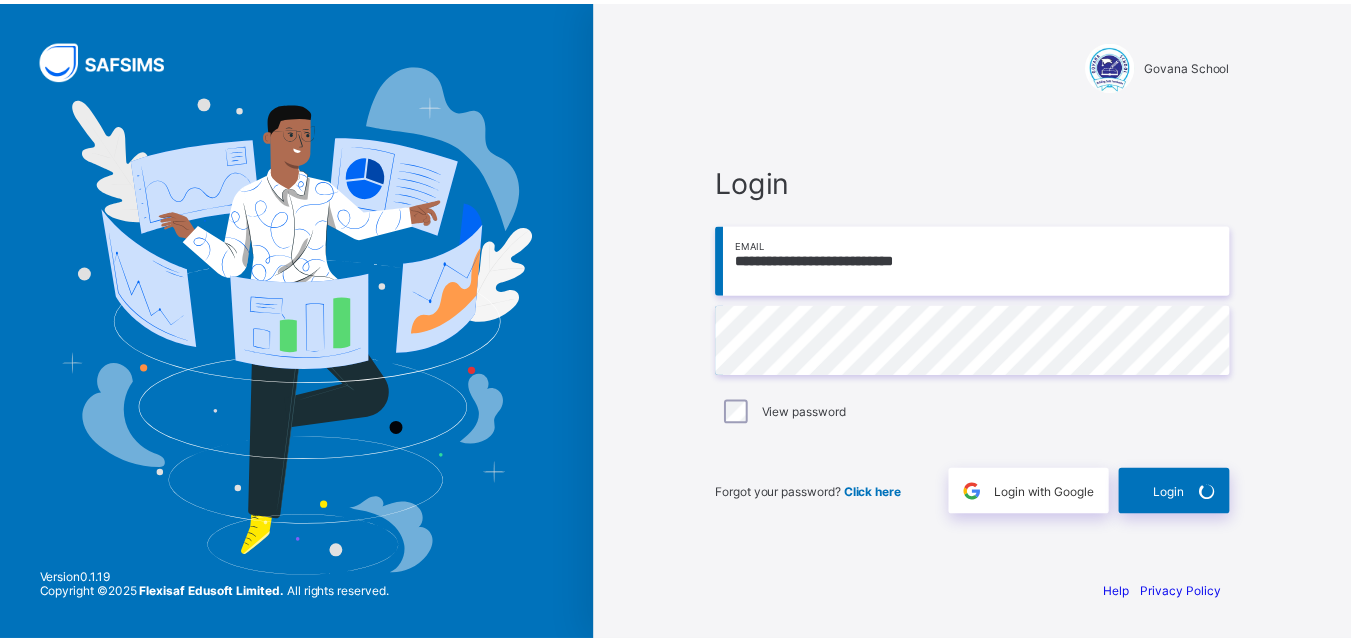 scroll, scrollTop: 0, scrollLeft: 0, axis: both 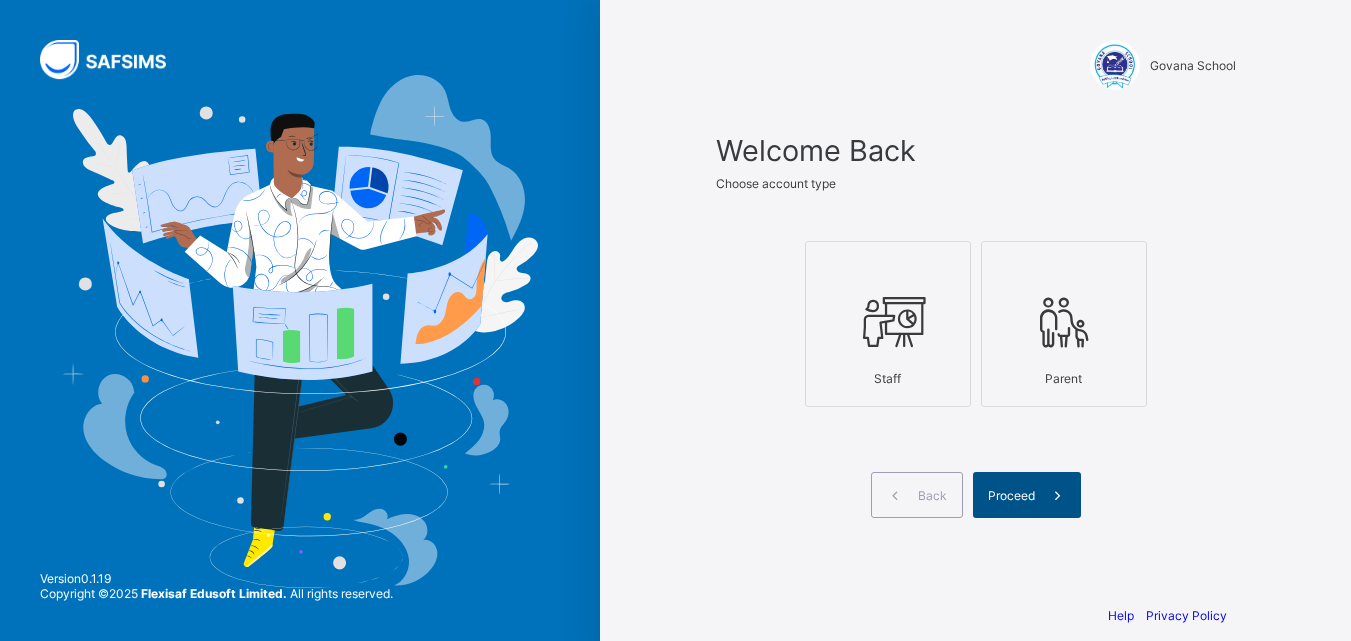 click on "Proceed" at bounding box center [1011, 495] 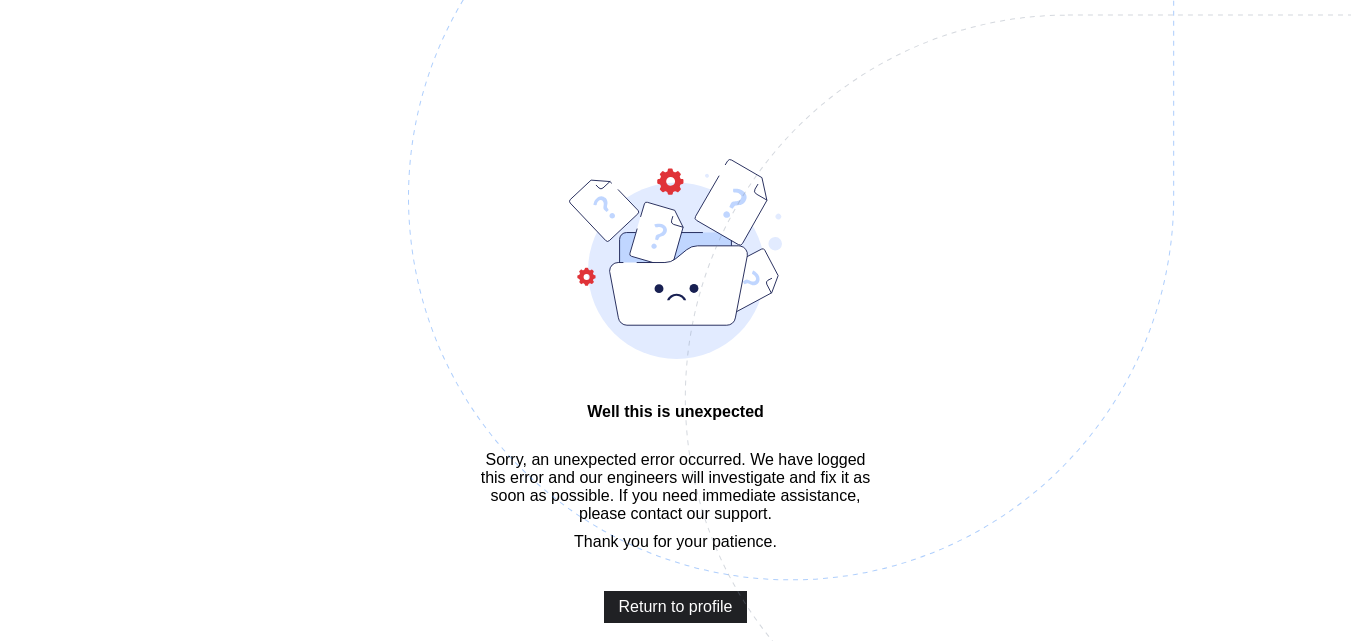 click on "Return to profile" at bounding box center (676, 607) 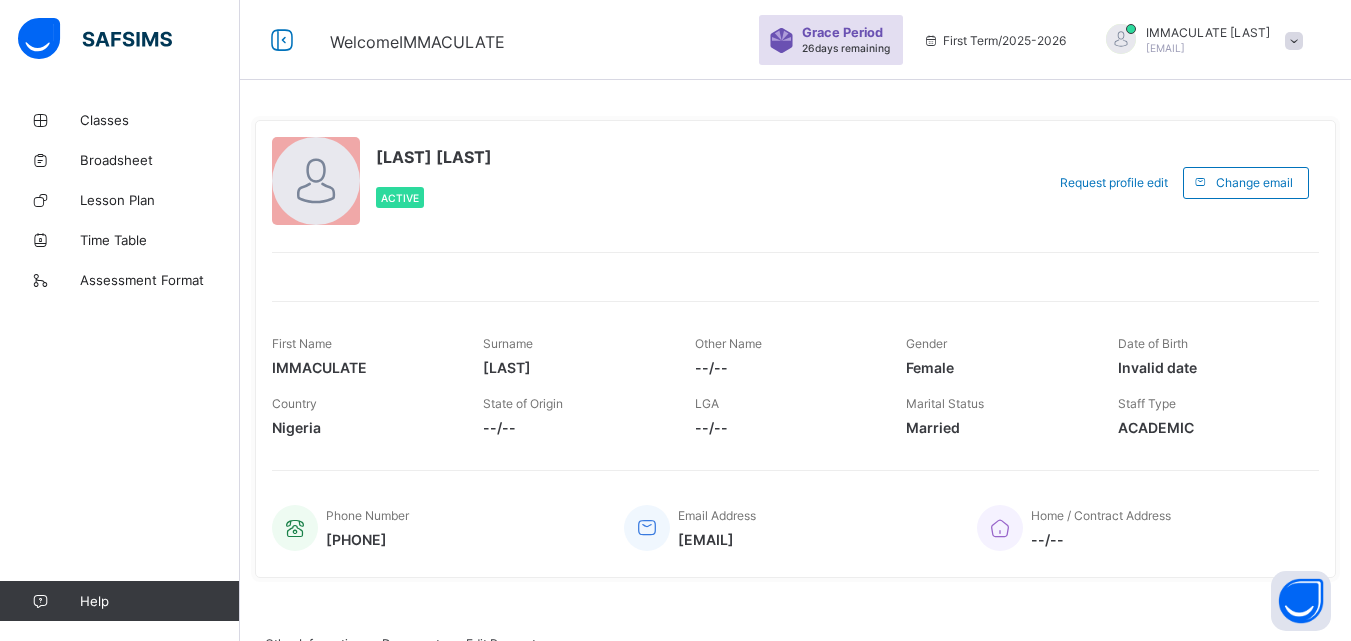 scroll, scrollTop: 0, scrollLeft: 0, axis: both 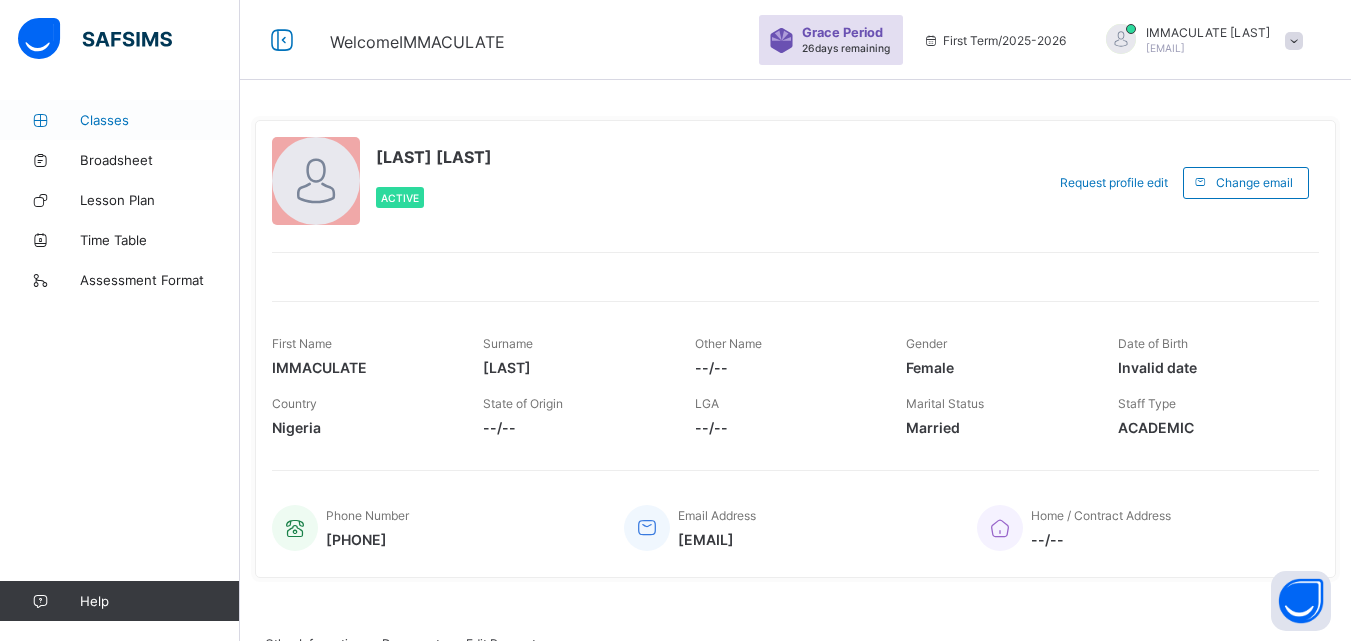 click on "Classes" at bounding box center [160, 120] 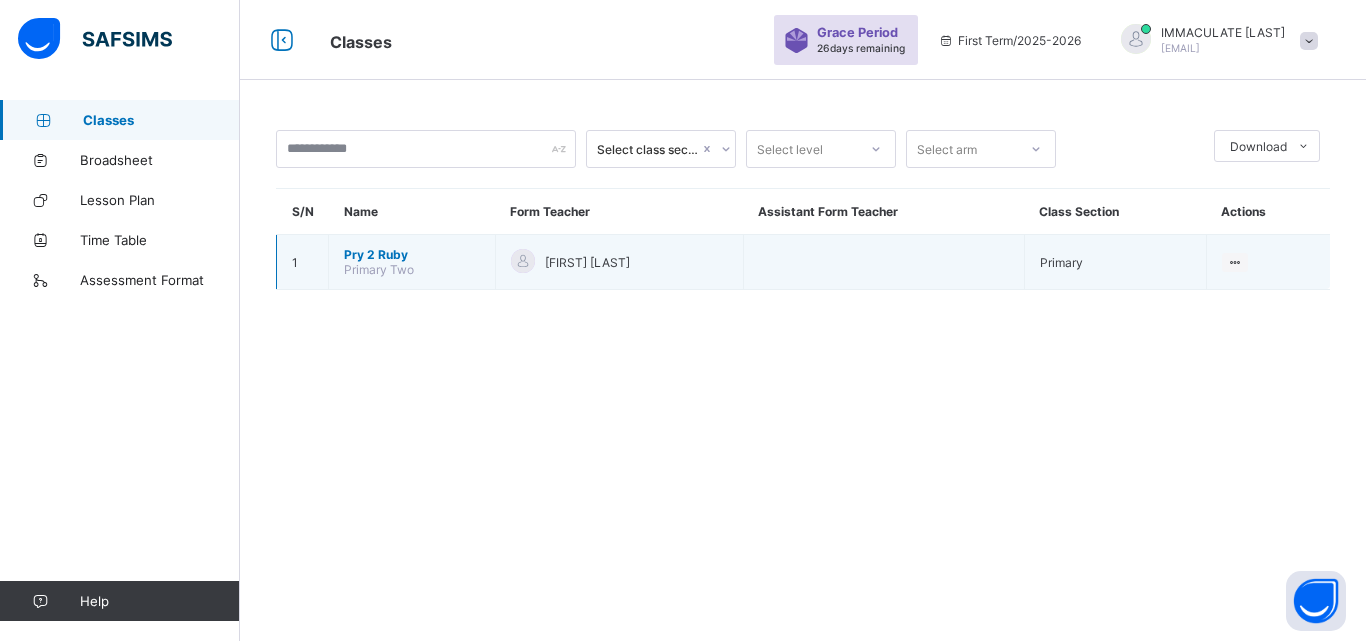 click on "Primary Two" at bounding box center (379, 269) 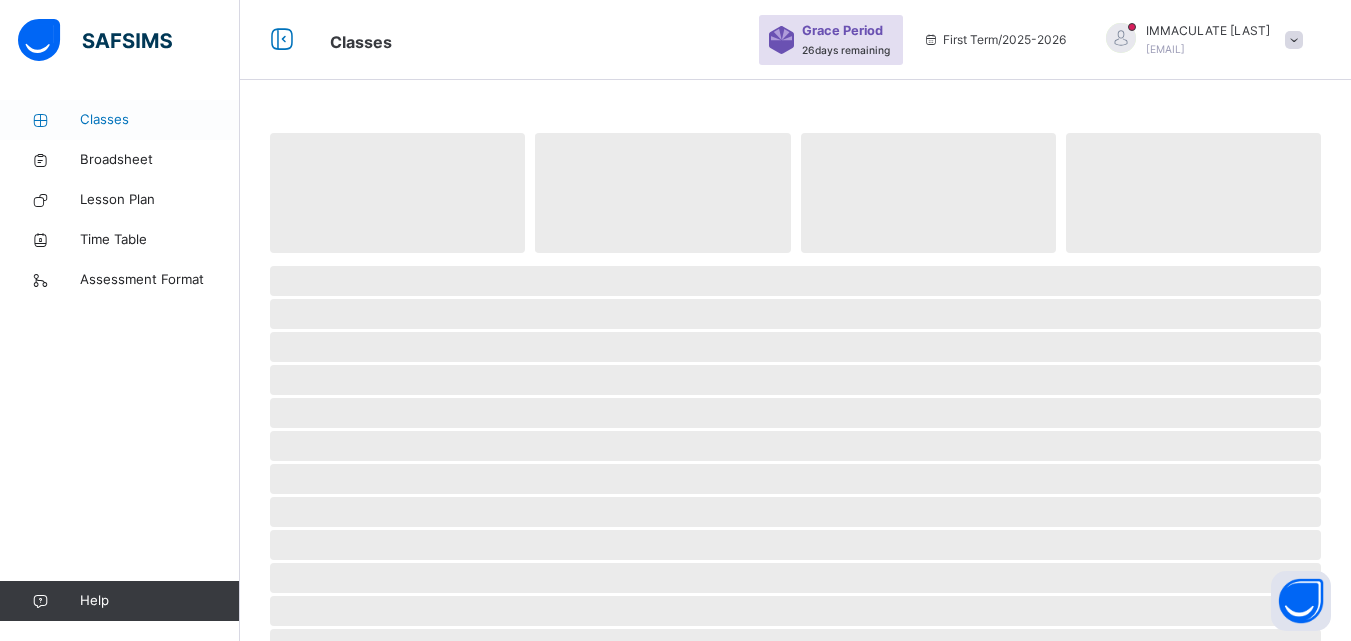 click on "Classes" at bounding box center (160, 120) 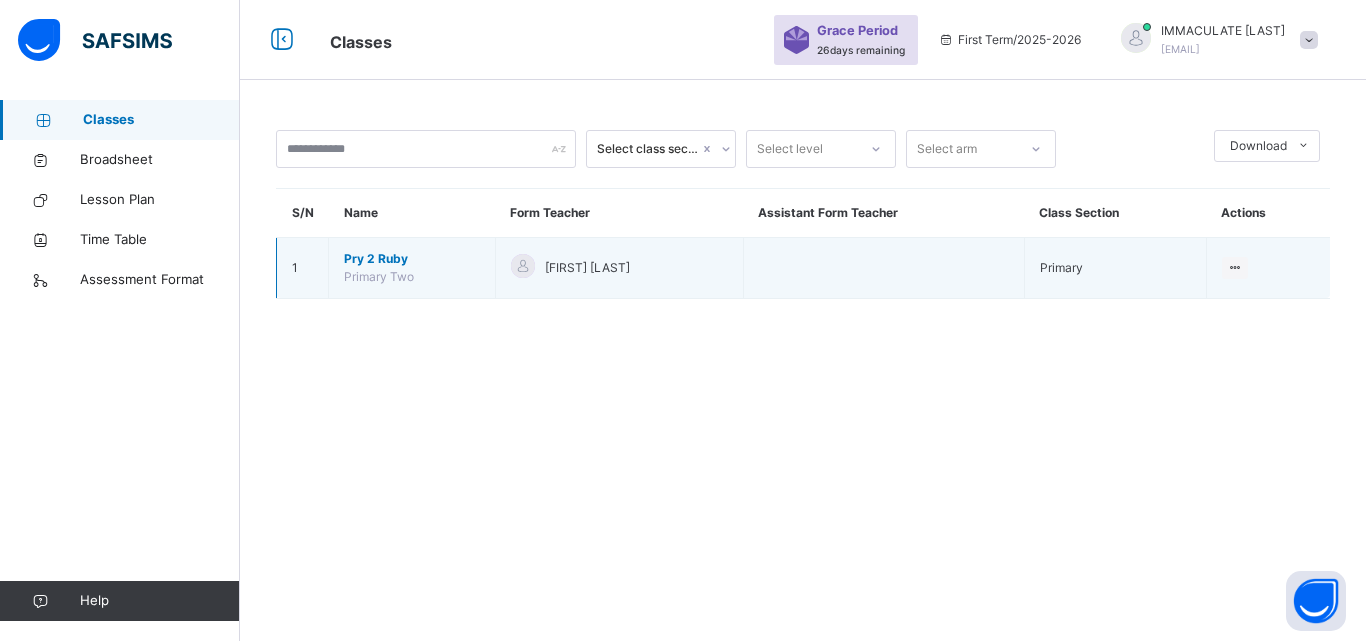 click on "Pry 2   Ruby" at bounding box center (412, 259) 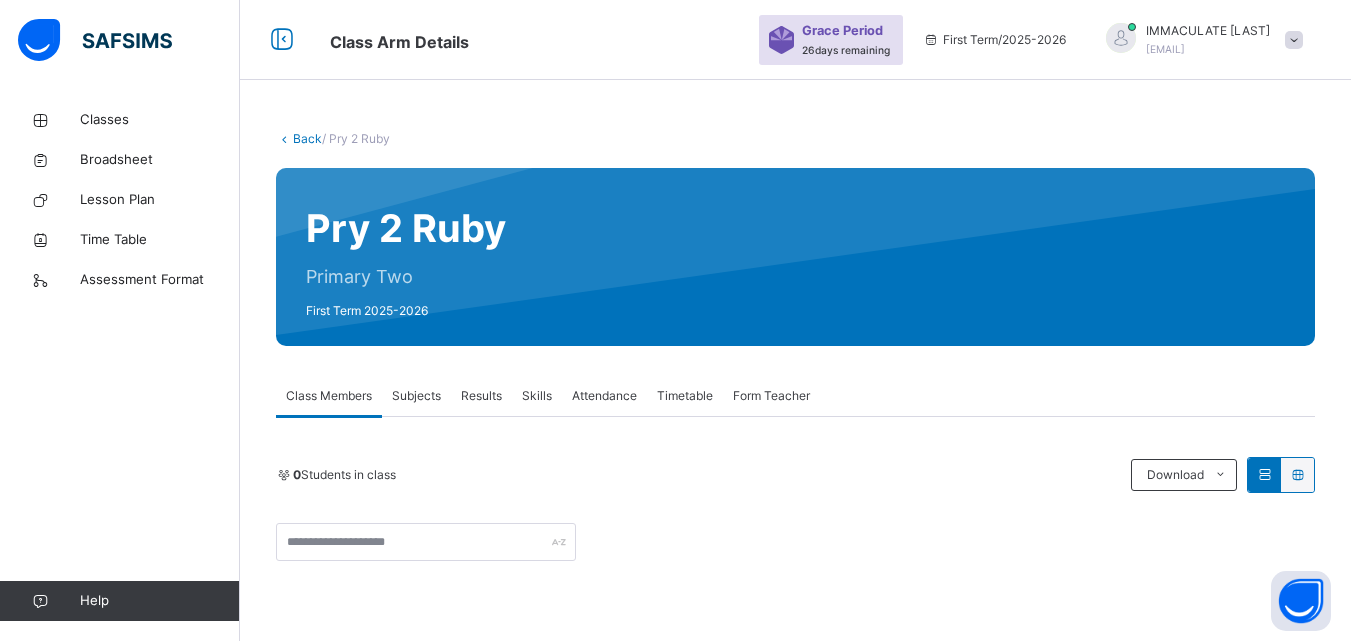 scroll, scrollTop: 356, scrollLeft: 0, axis: vertical 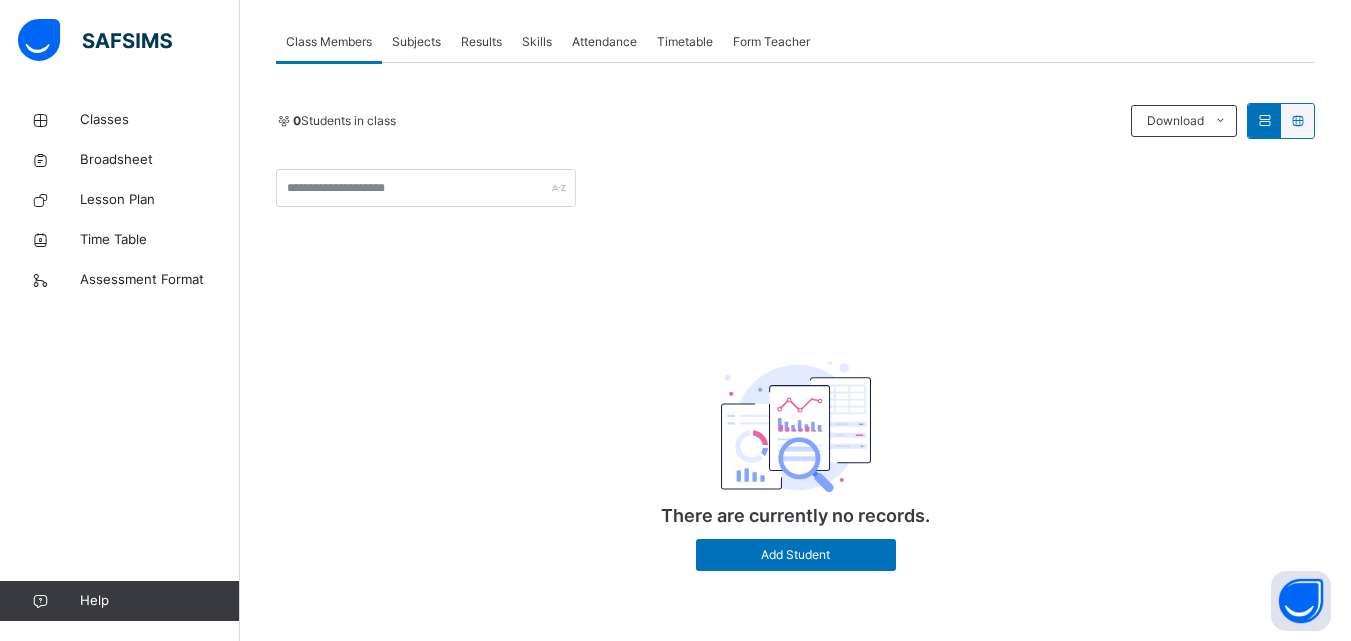 click on "Subjects" at bounding box center (416, 42) 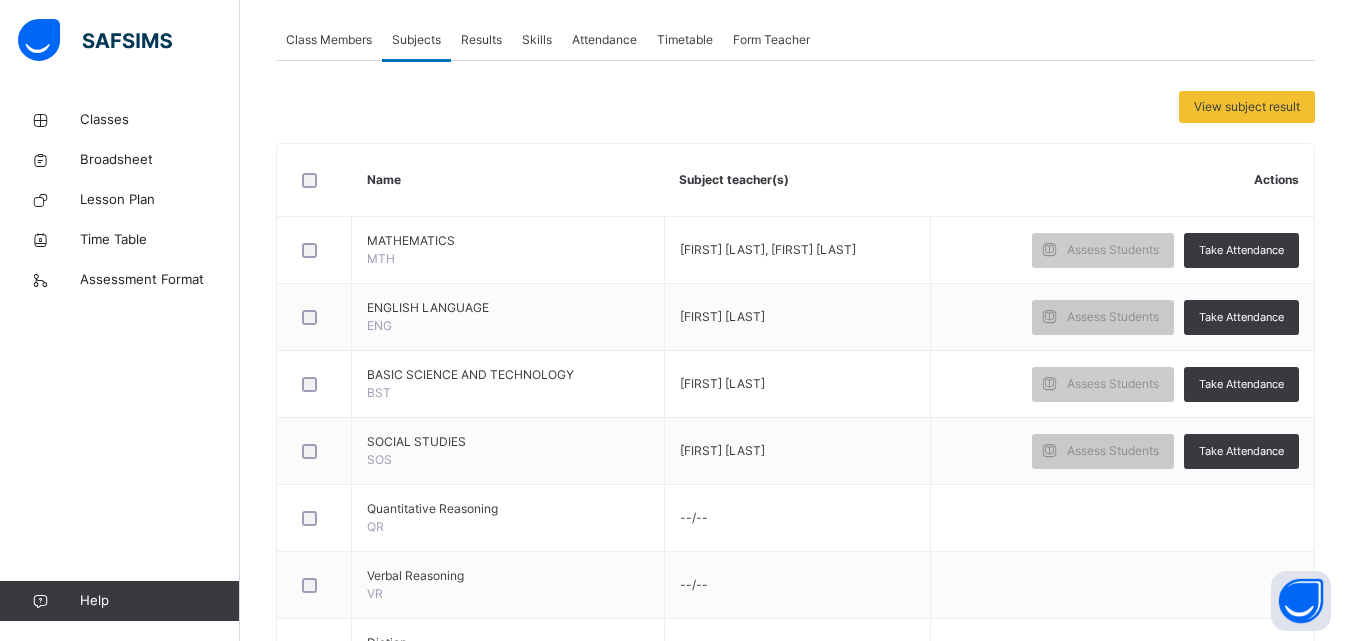 click on "Results" at bounding box center [481, 40] 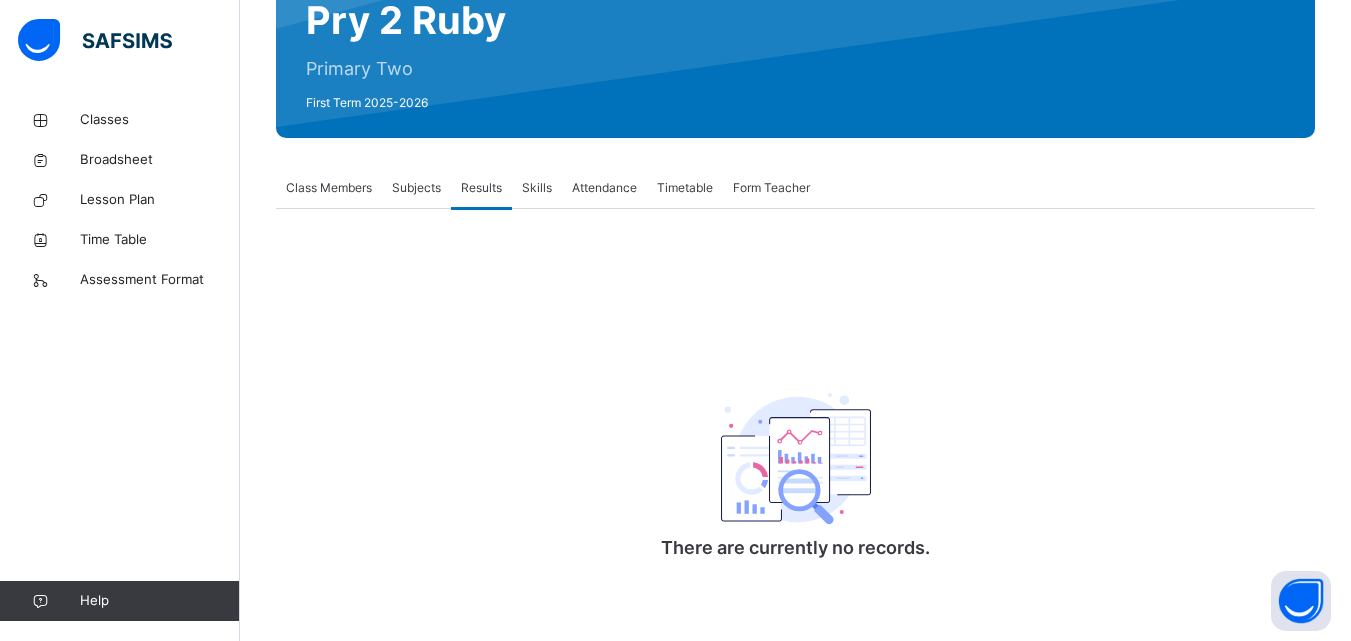 scroll, scrollTop: 210, scrollLeft: 0, axis: vertical 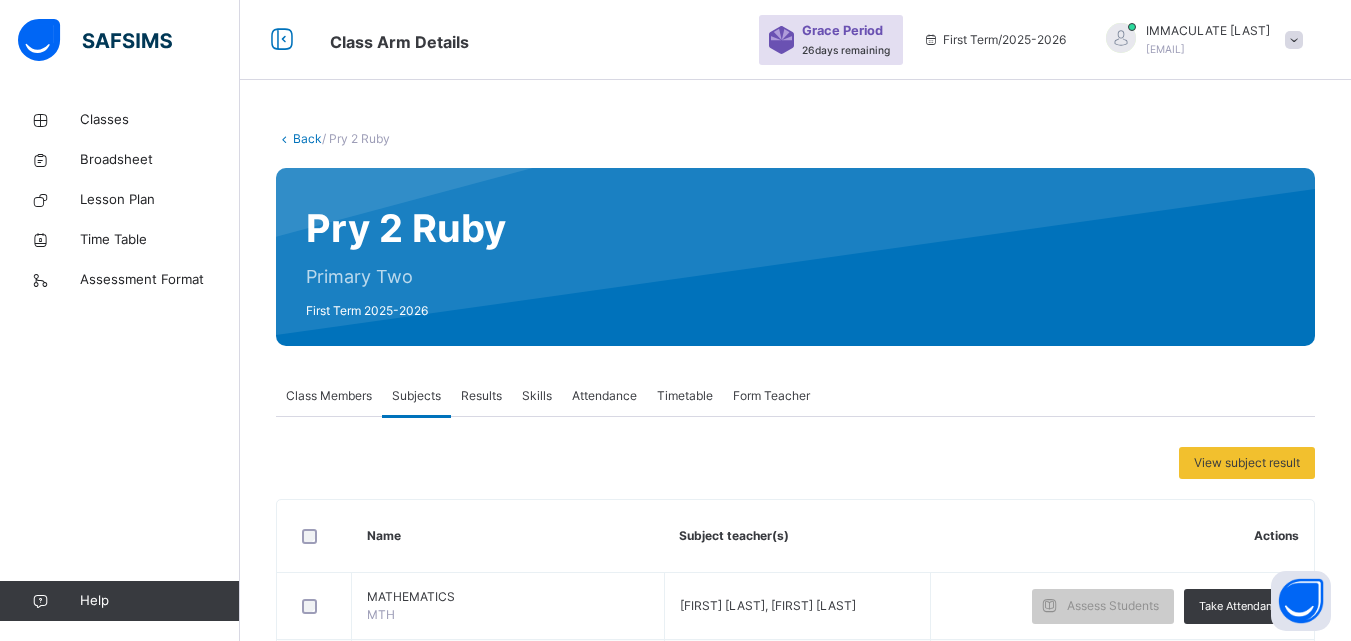 click on "Back  / Pry 2 Ruby" at bounding box center (795, 139) 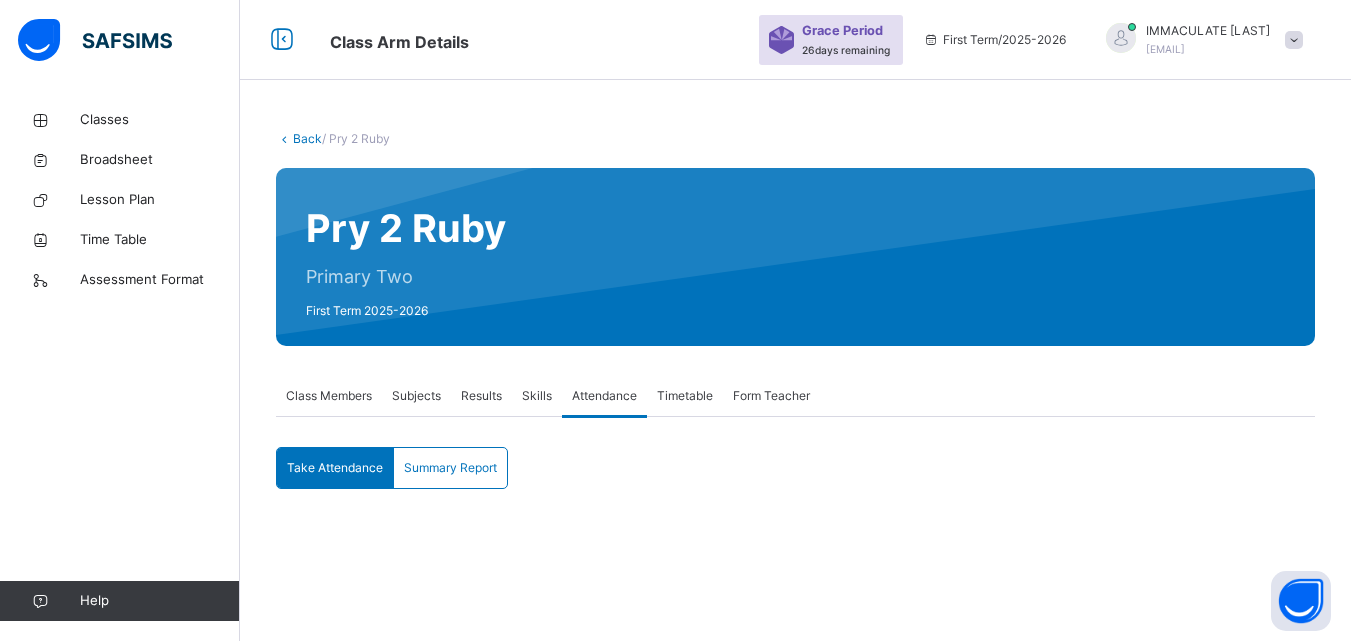 click on "Results" at bounding box center (481, 396) 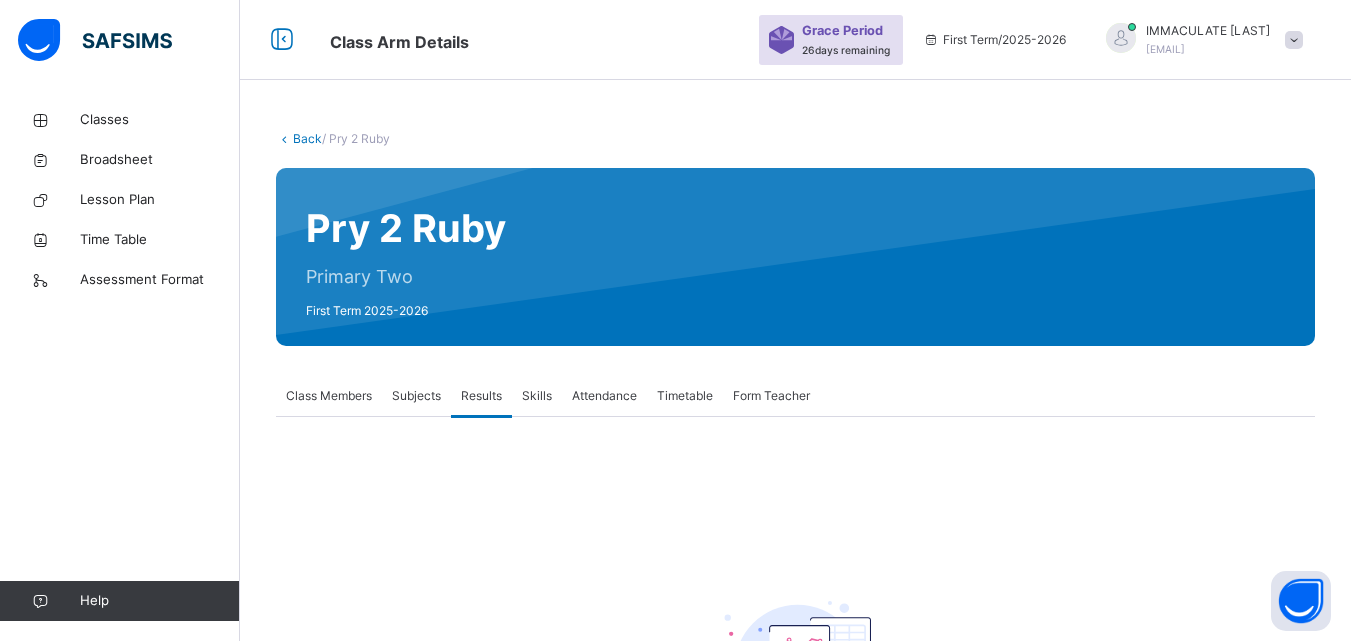 click on "Subjects" at bounding box center (416, 396) 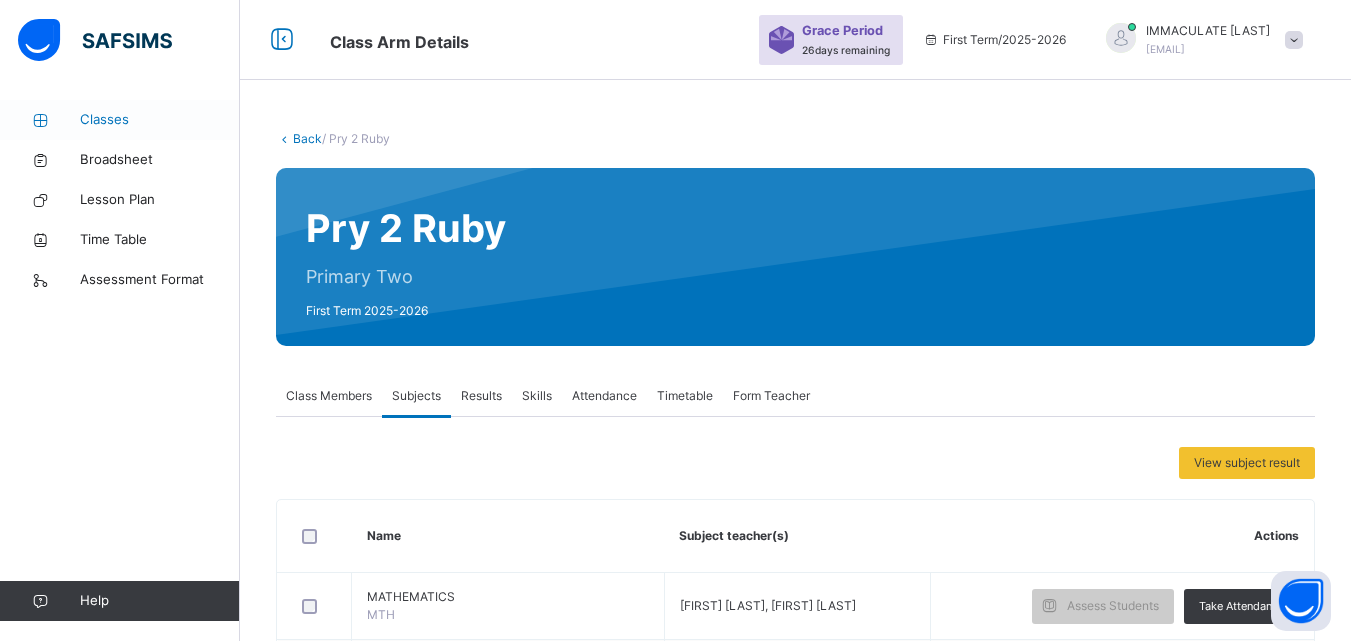 click on "Classes" at bounding box center (120, 120) 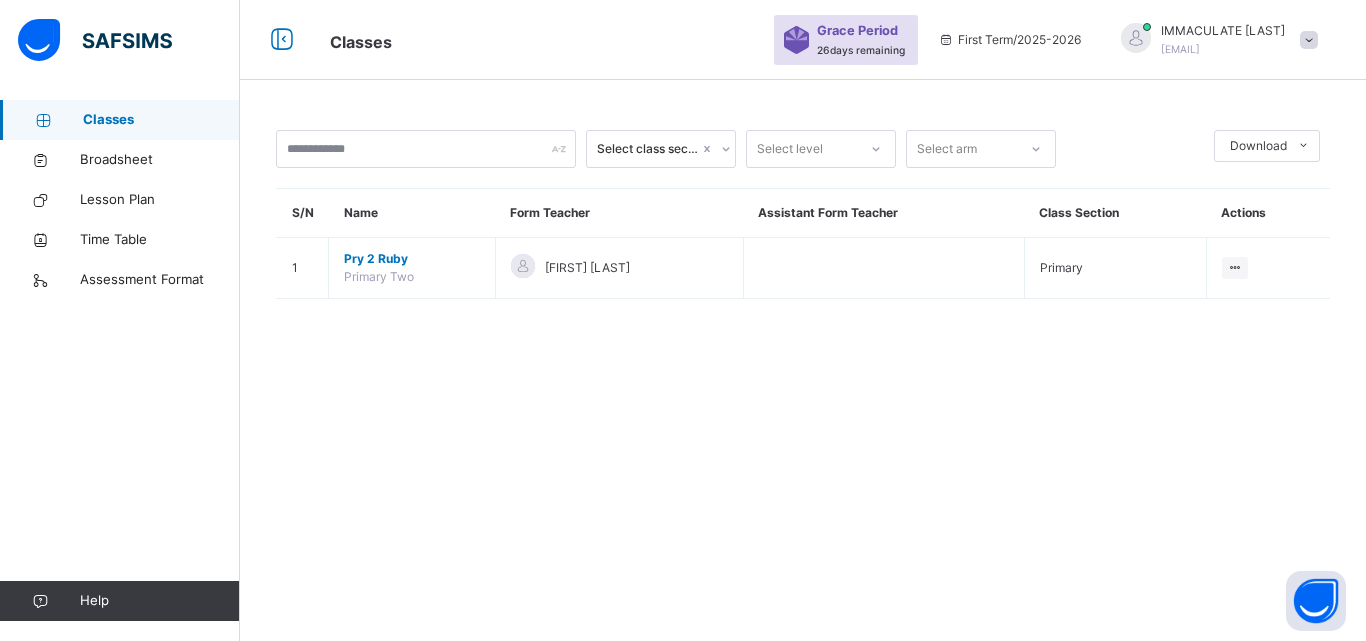 click 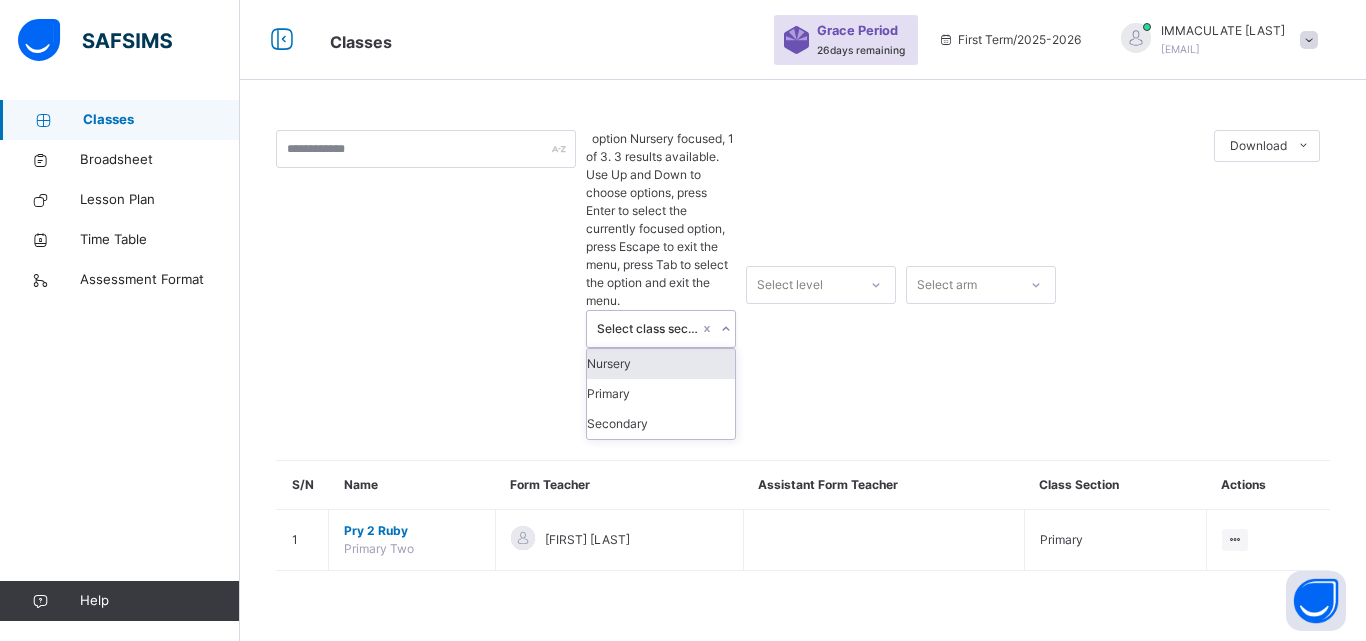 click 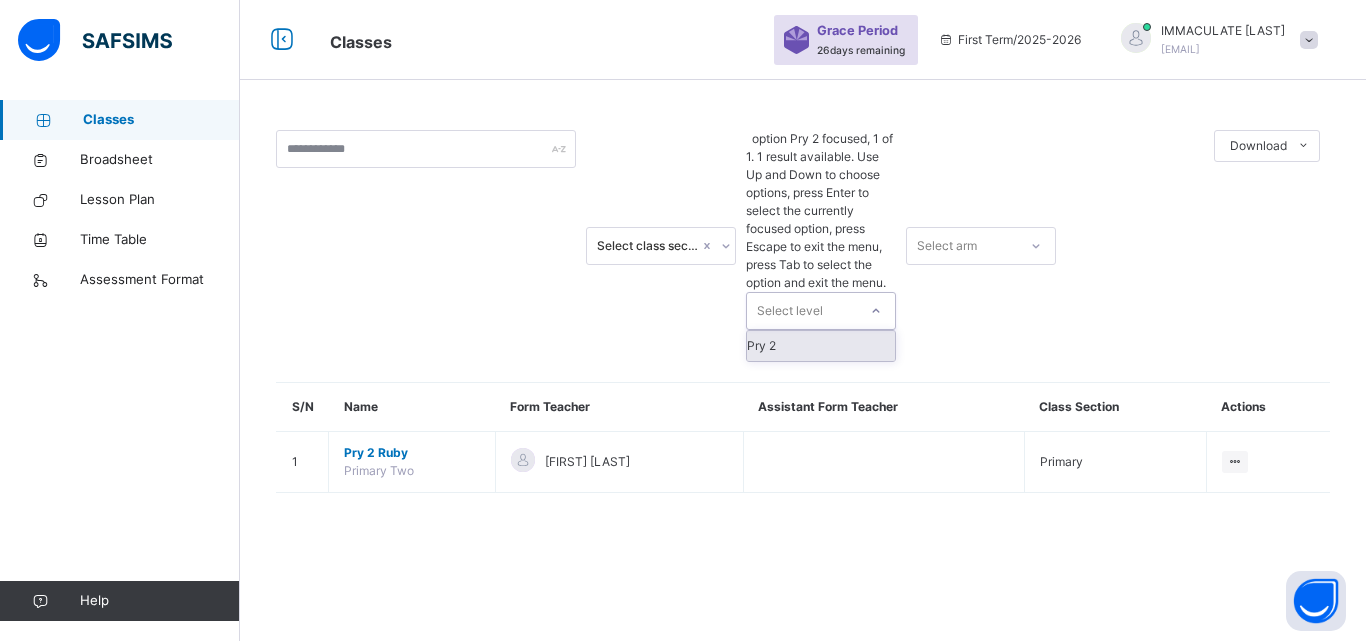 click 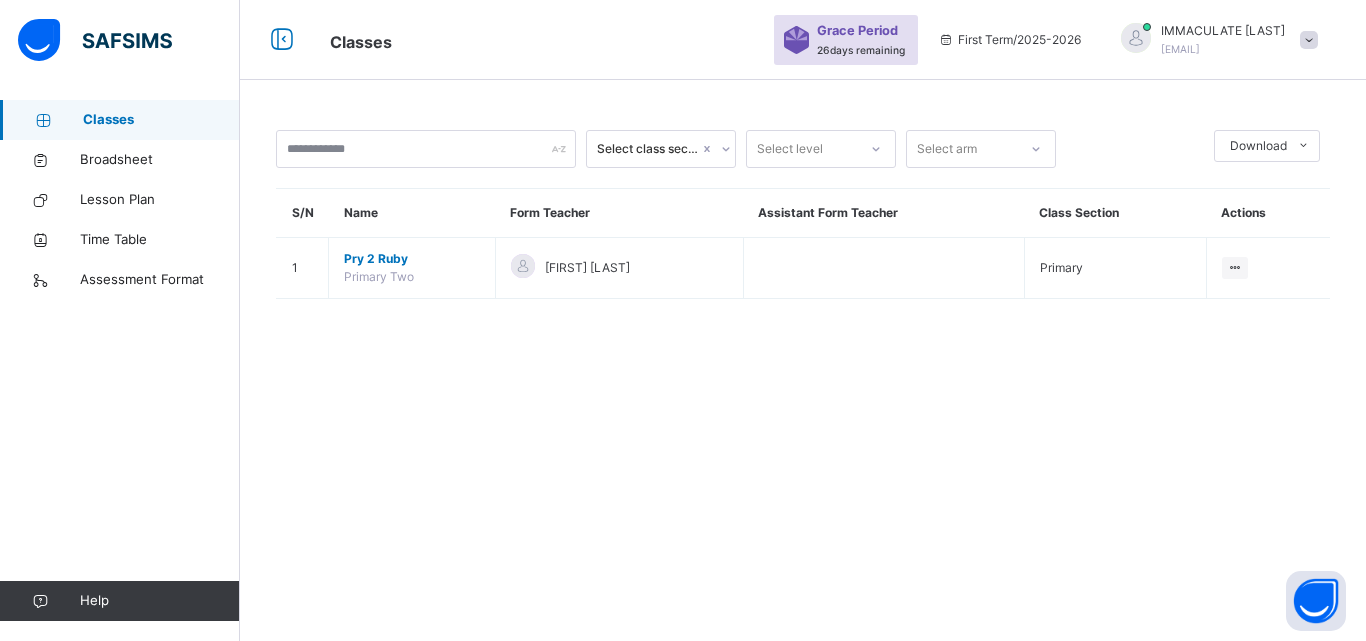 click on "Select class section Select level Select arm Download Pdf Report Excel Report S/N Name Form Teacher Assistant Form Teacher Class Section Actions 1 Pry 2   Ruby   Primary Two IMMACULATE MGBACHI  Primary View Class × Form Teacher Select Form Teacher IMMACULATE MGBACHI  Select Assistant Form Teacher Cancel Save" at bounding box center (803, 224) 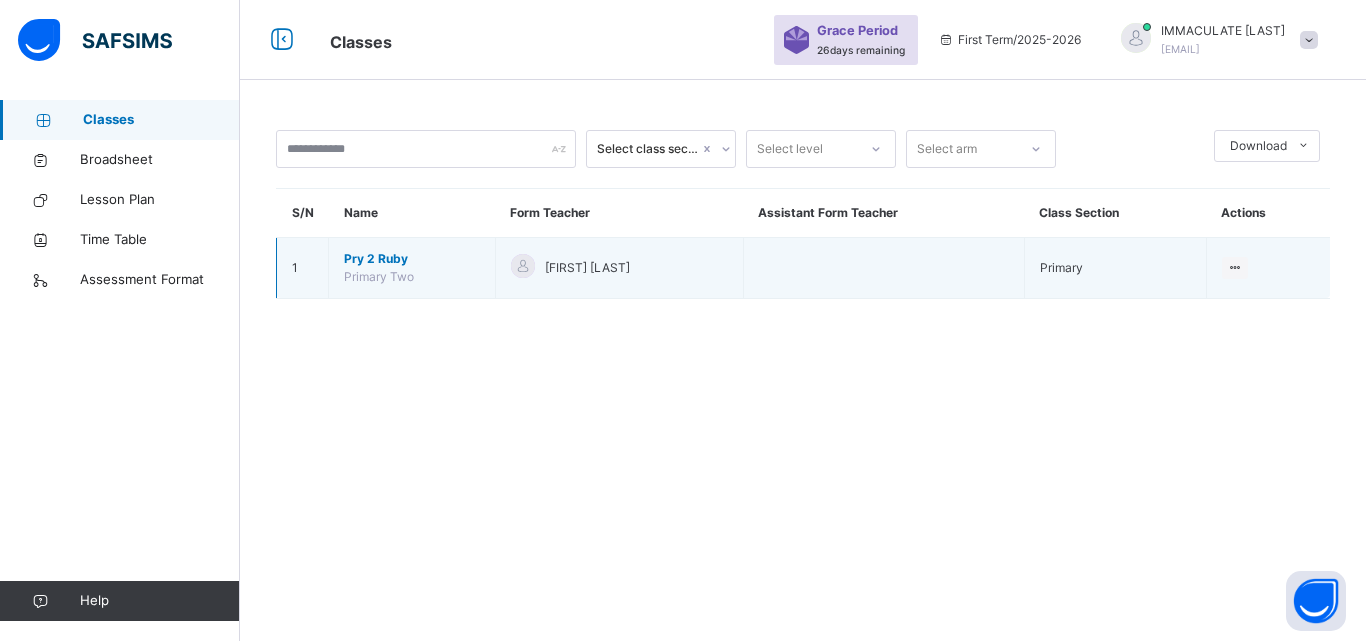 click on "Pry 2   Ruby" at bounding box center [412, 259] 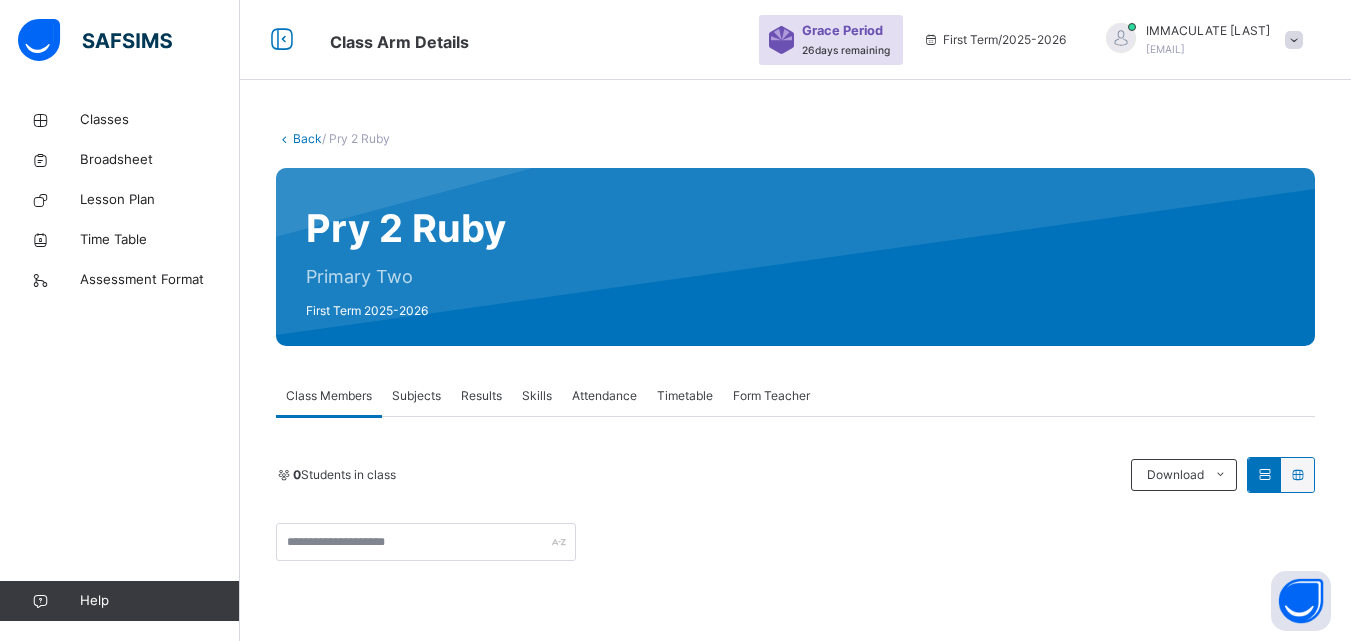 click on "Subjects" at bounding box center (416, 396) 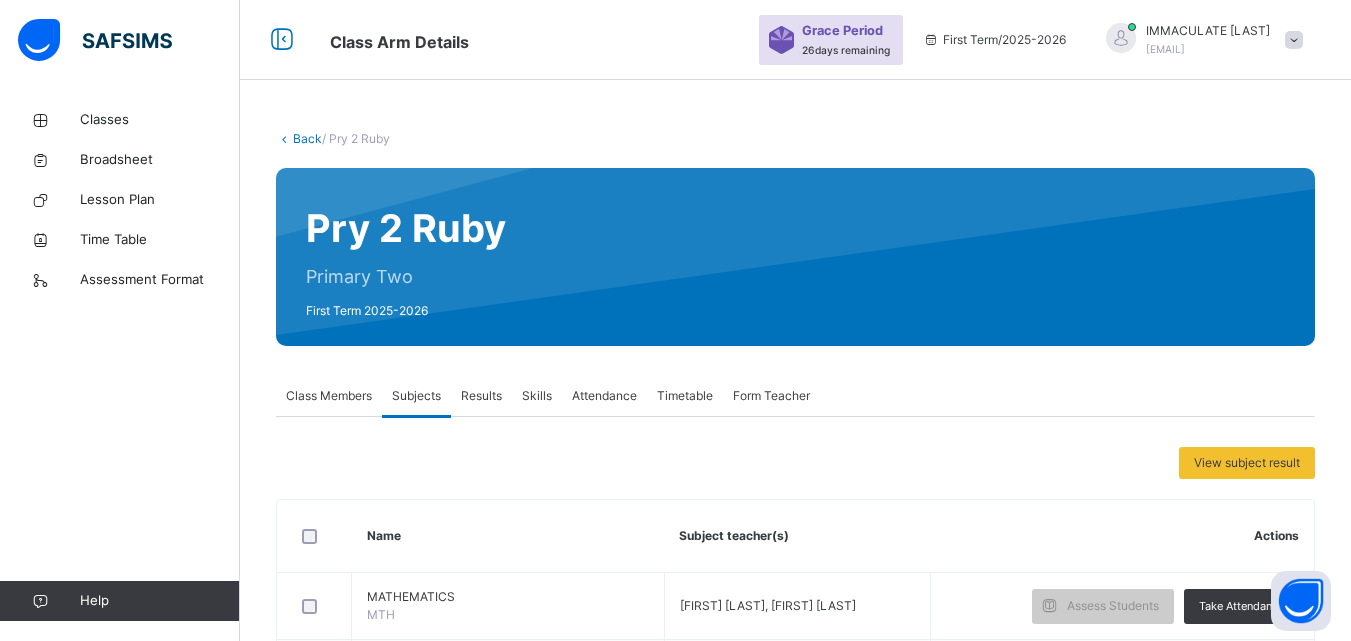 click on "Results" at bounding box center (481, 396) 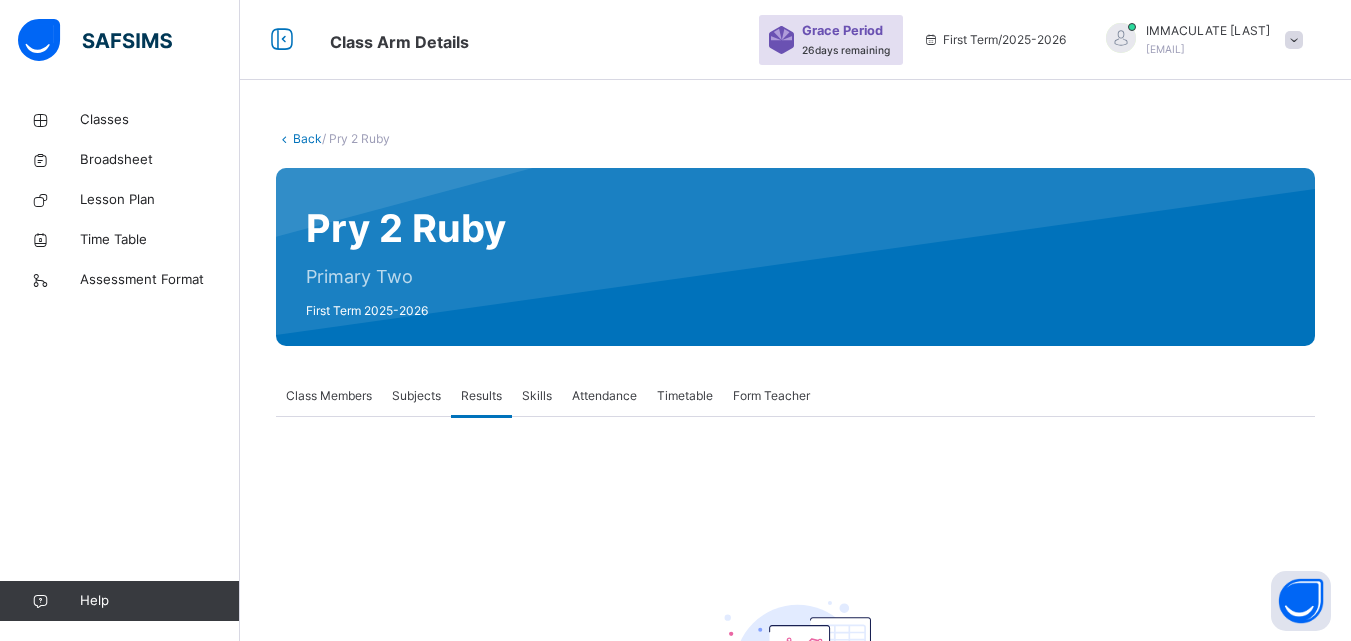 click on "Skills" at bounding box center (537, 396) 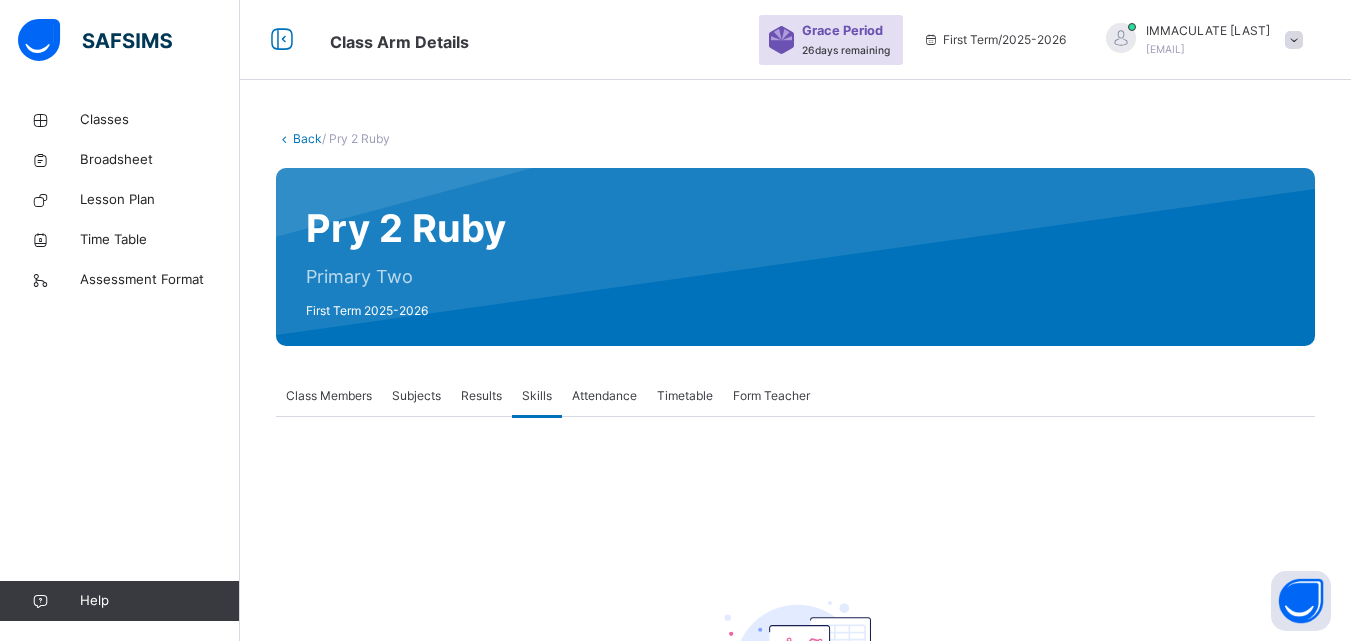 click at bounding box center (931, 39) 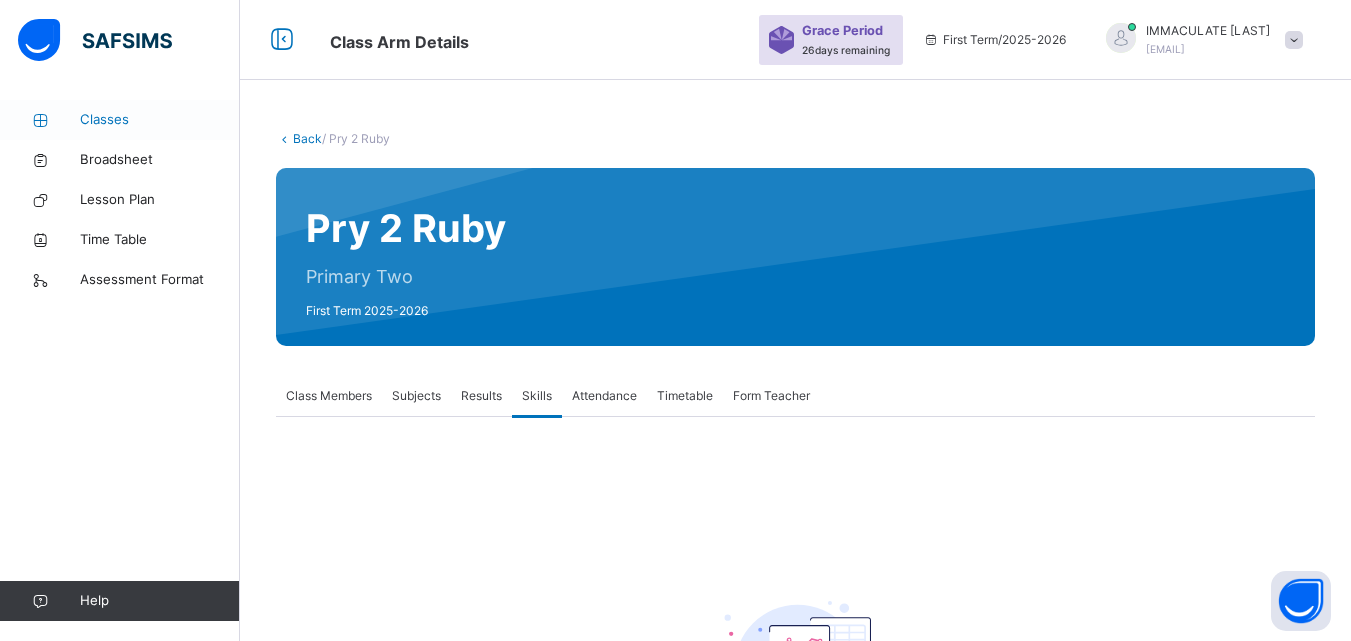 click on "Classes" at bounding box center (160, 120) 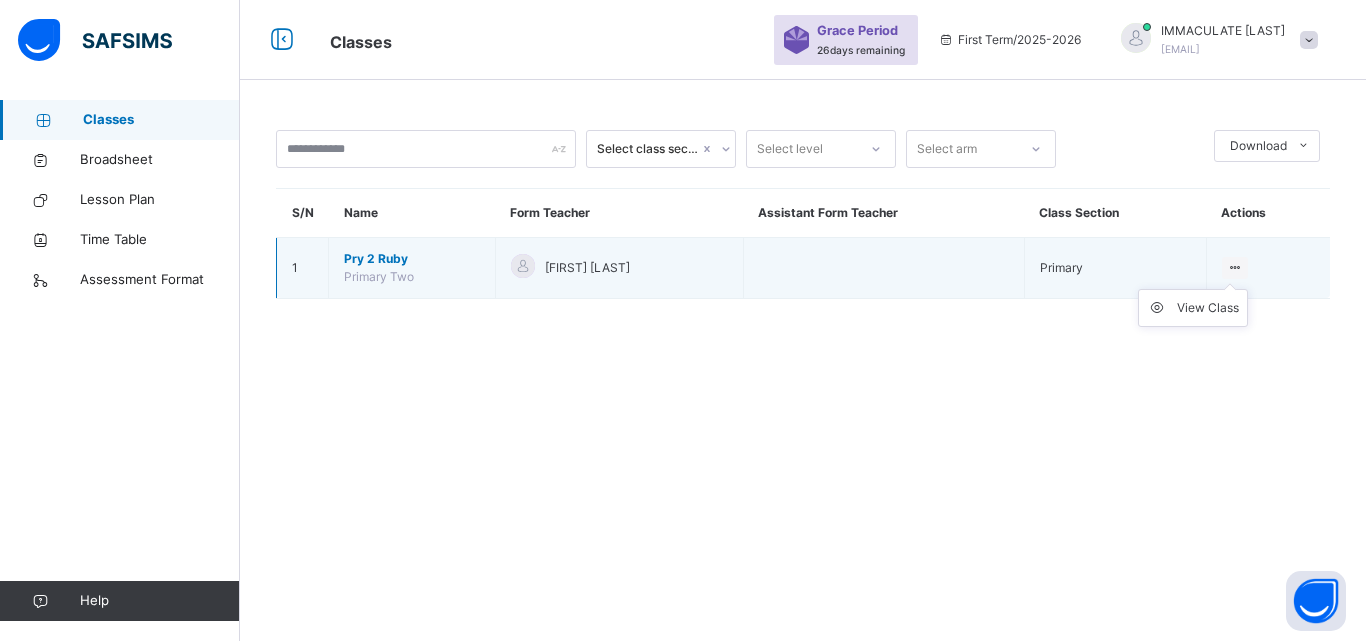 click at bounding box center (1235, 267) 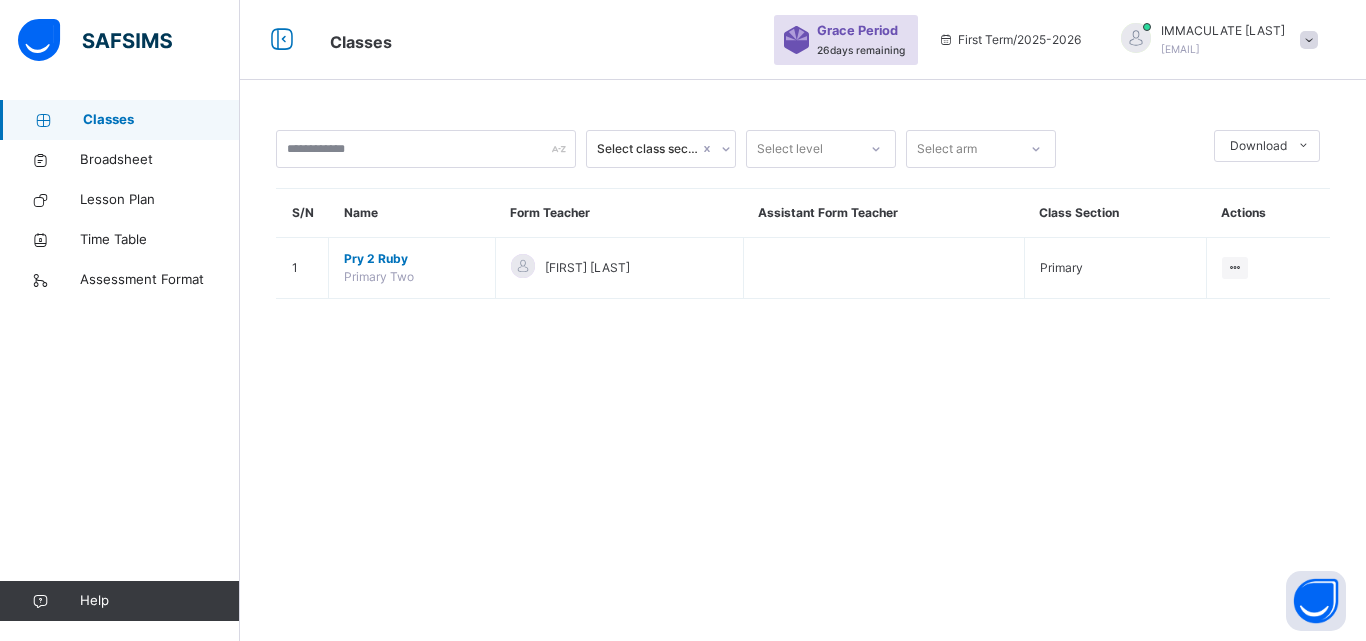 click on "Classes" at bounding box center (161, 120) 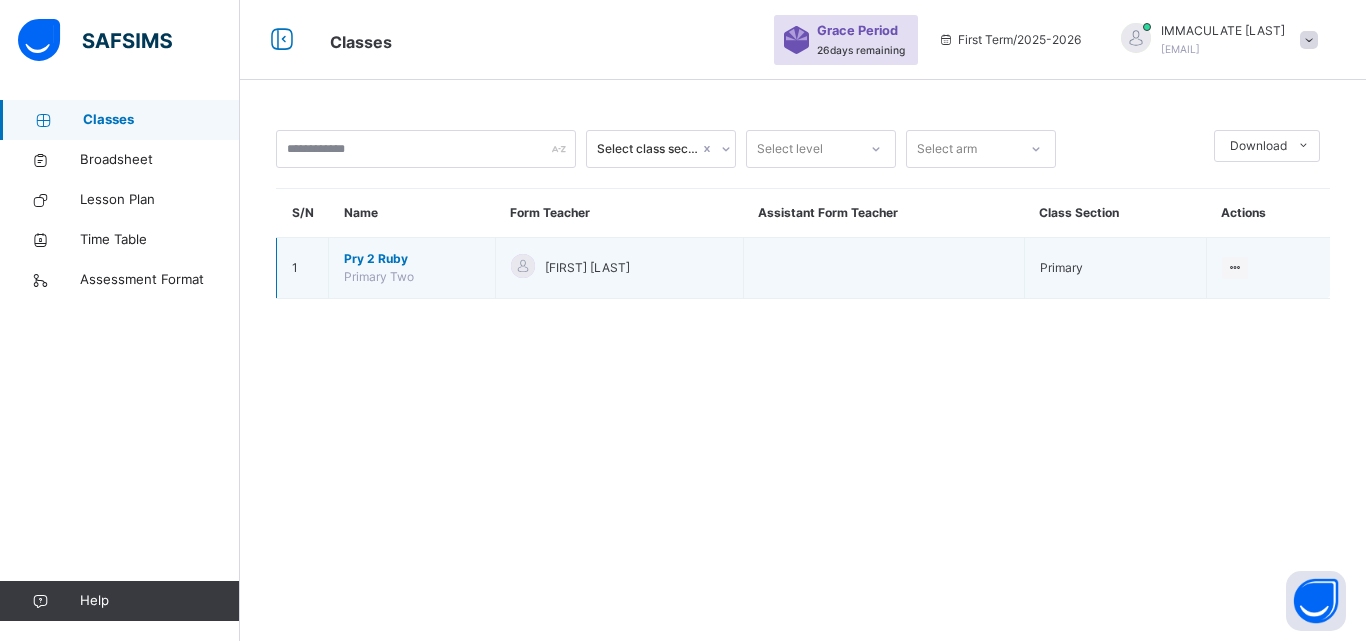 click on "Primary Two" at bounding box center (379, 276) 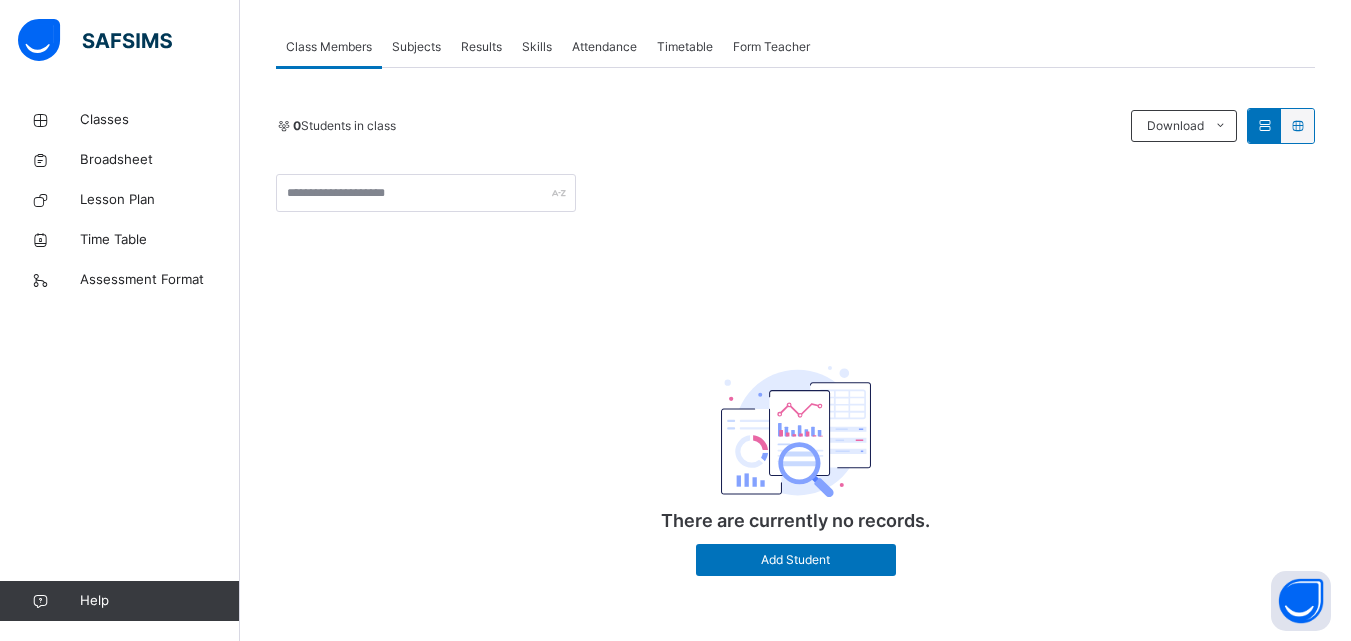 scroll, scrollTop: 356, scrollLeft: 0, axis: vertical 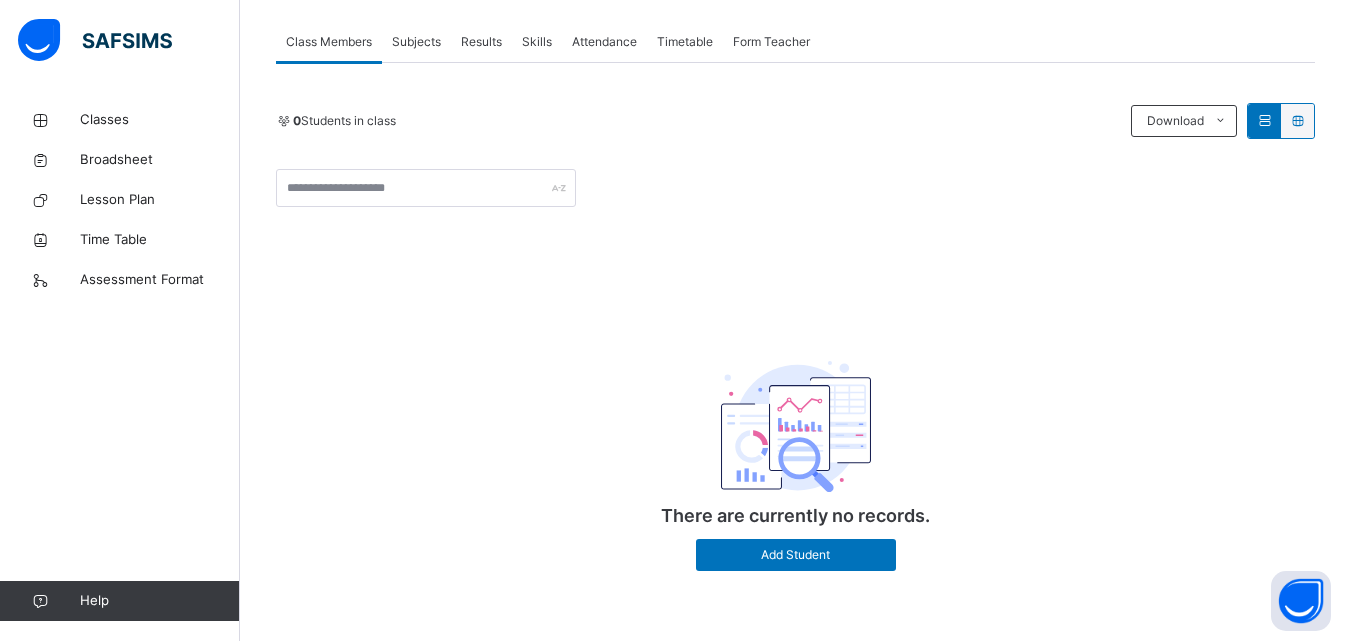 click on "Subjects" at bounding box center (416, 42) 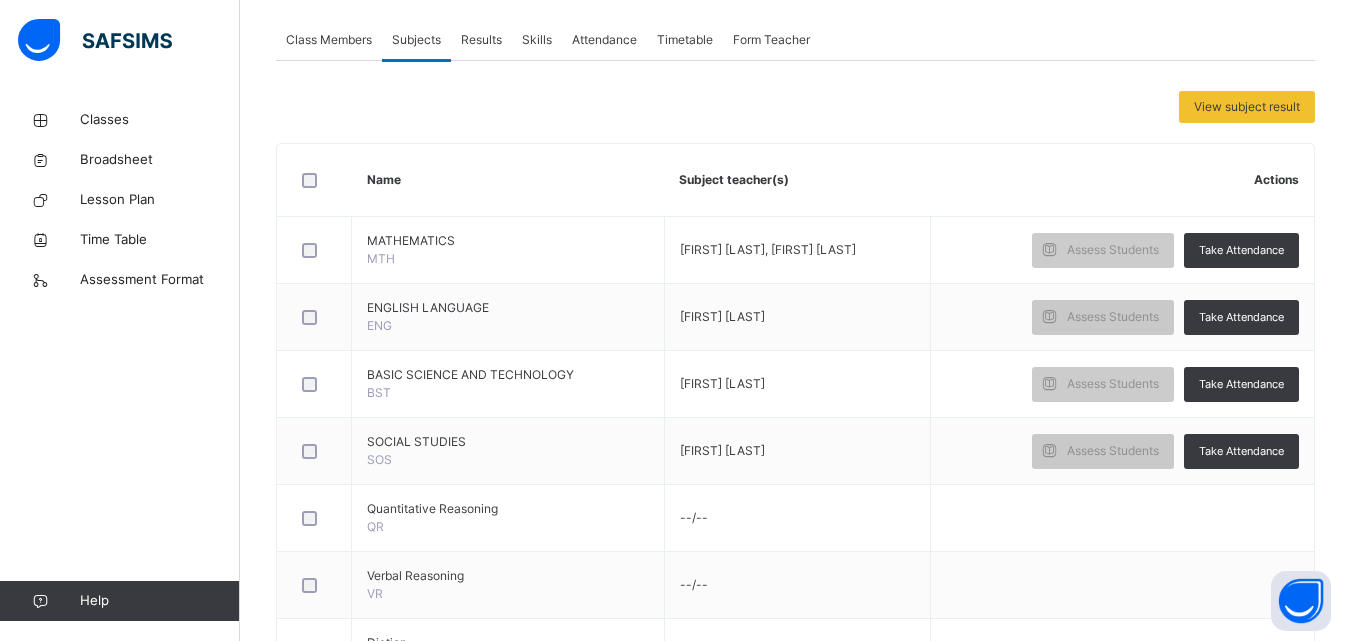 click on "Results" at bounding box center (481, 40) 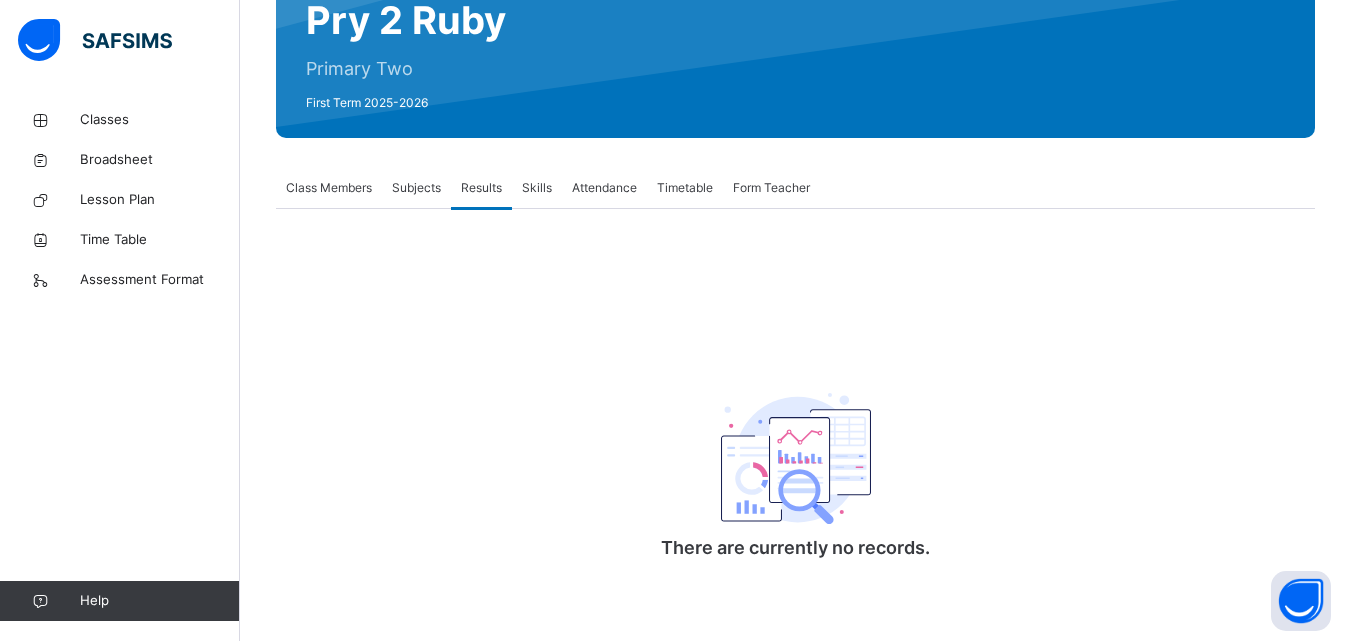 scroll, scrollTop: 210, scrollLeft: 0, axis: vertical 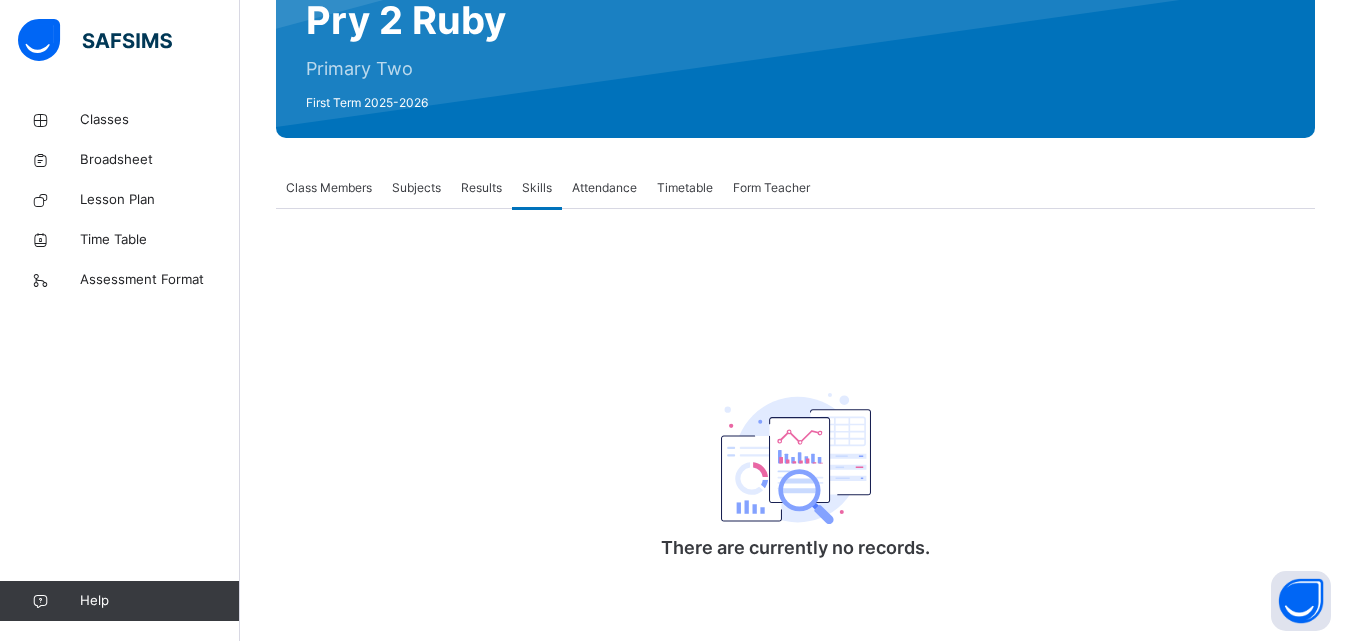 click on "Attendance" at bounding box center (604, 188) 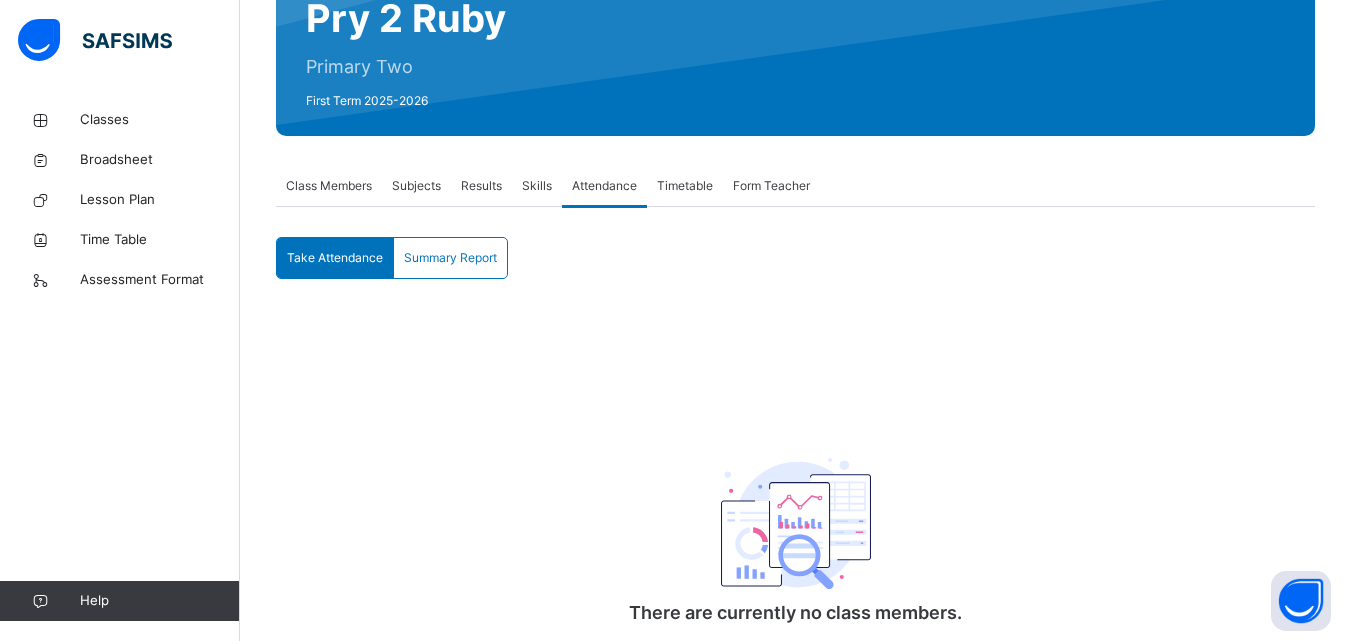 scroll, scrollTop: 282, scrollLeft: 0, axis: vertical 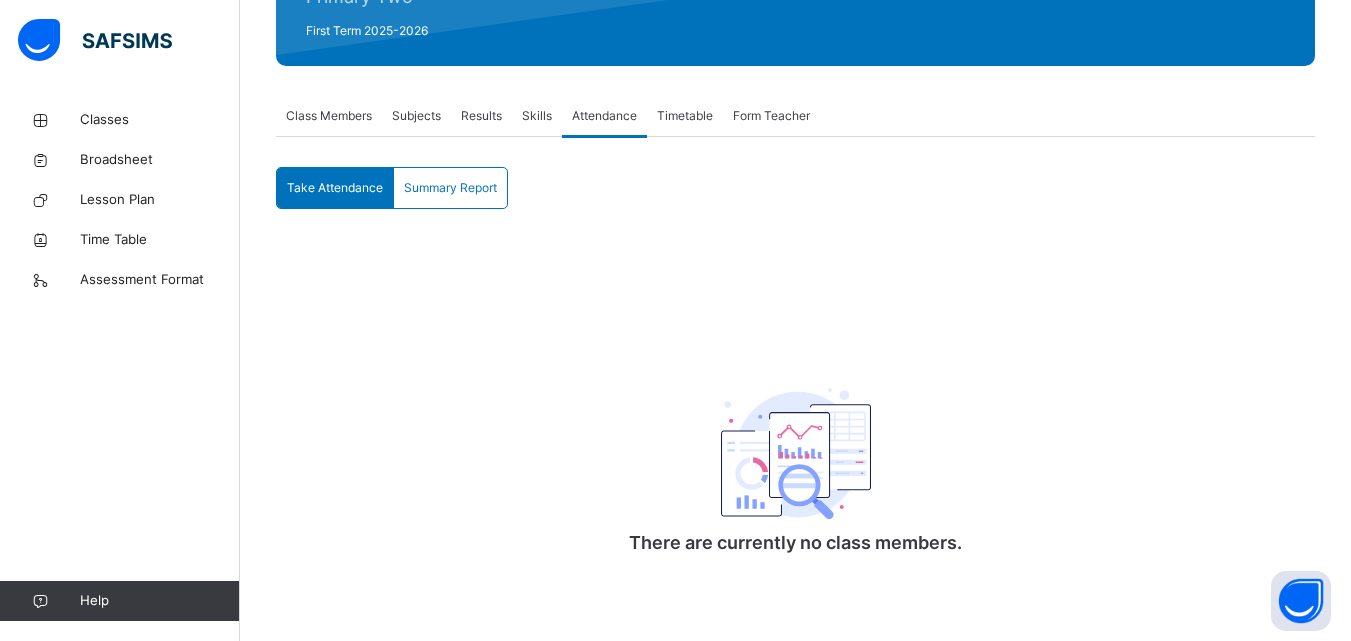 click on "Timetable" at bounding box center (685, 116) 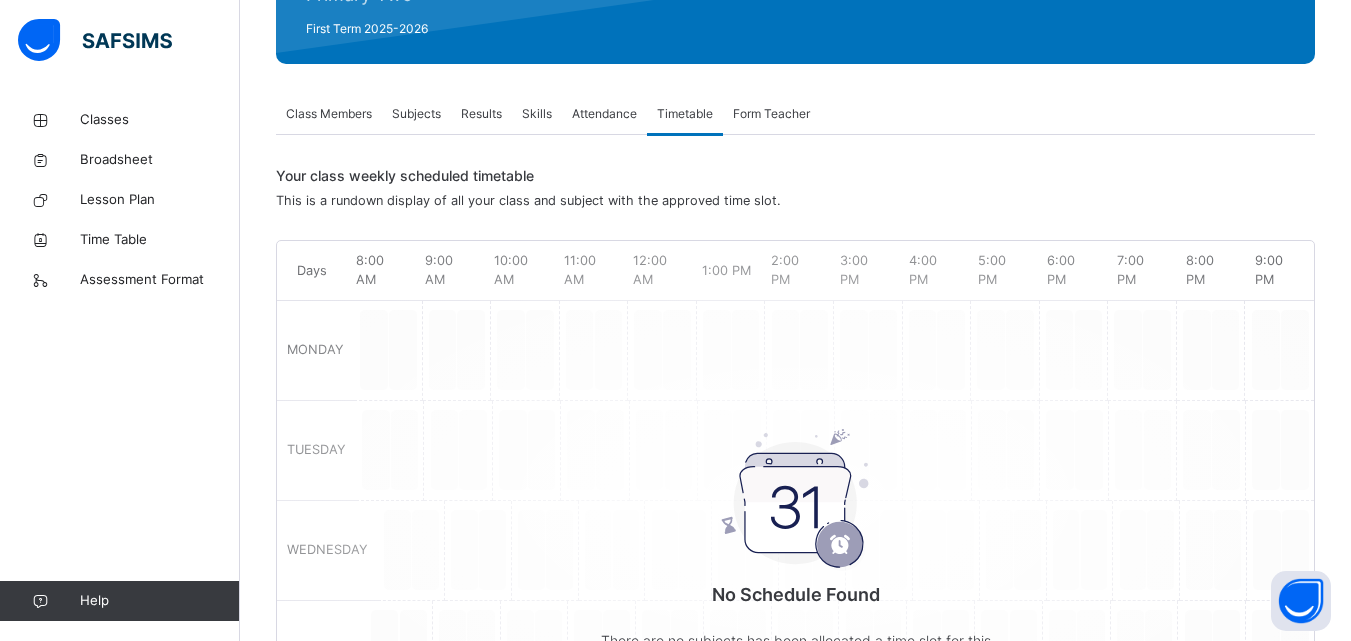 scroll, scrollTop: 356, scrollLeft: 0, axis: vertical 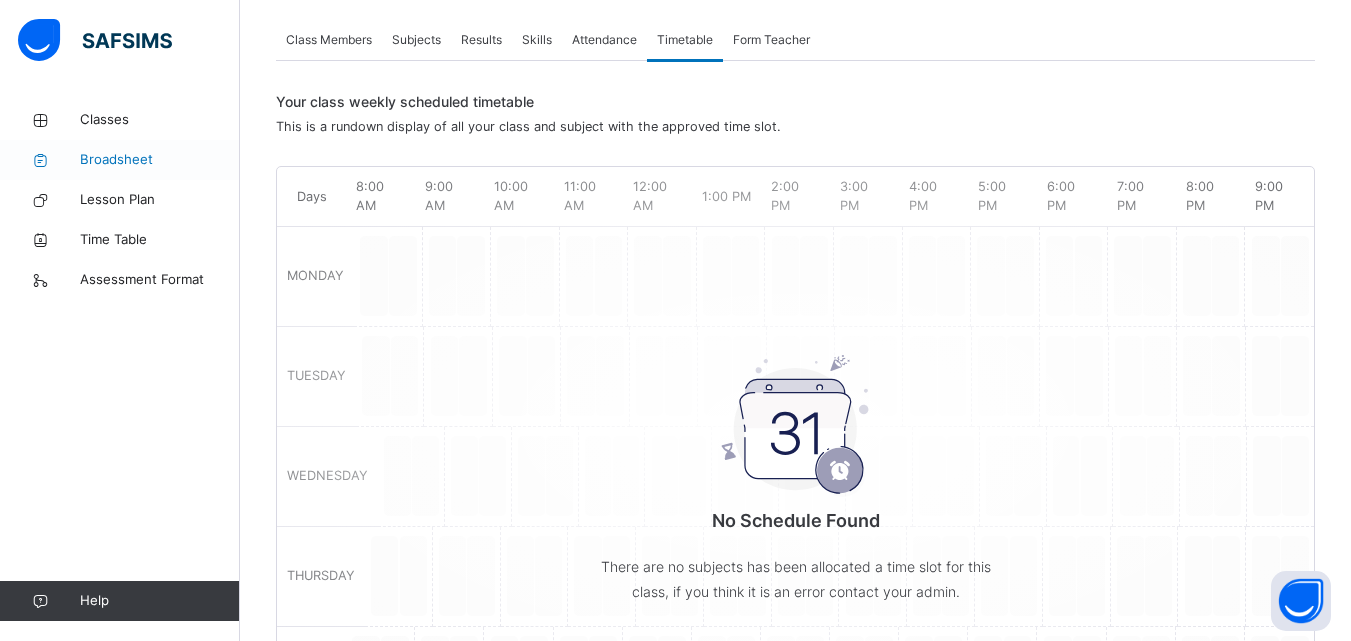 click on "Broadsheet" at bounding box center [160, 160] 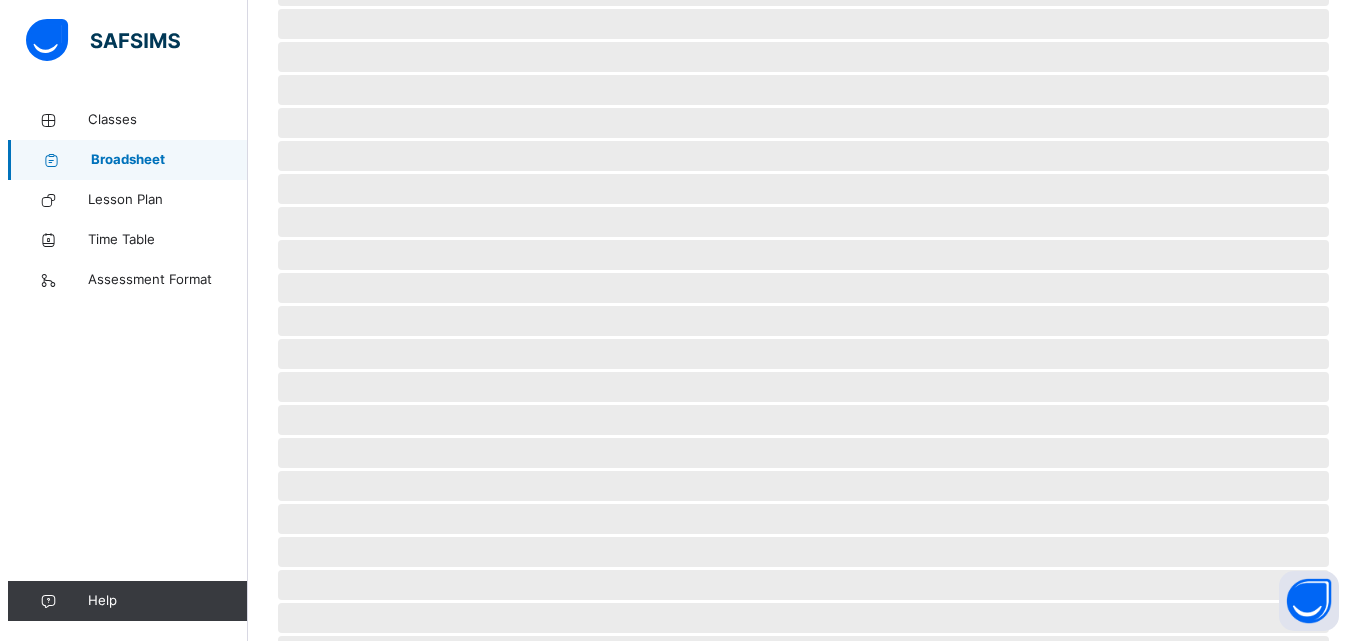 scroll, scrollTop: 0, scrollLeft: 0, axis: both 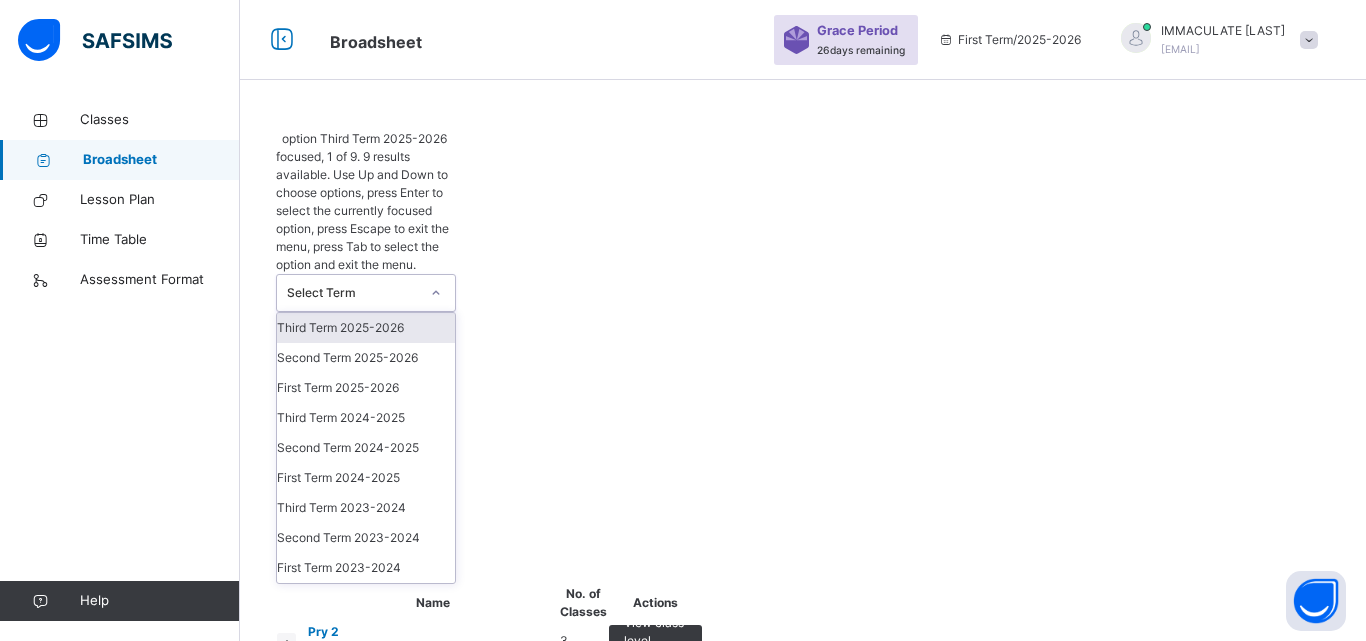 click 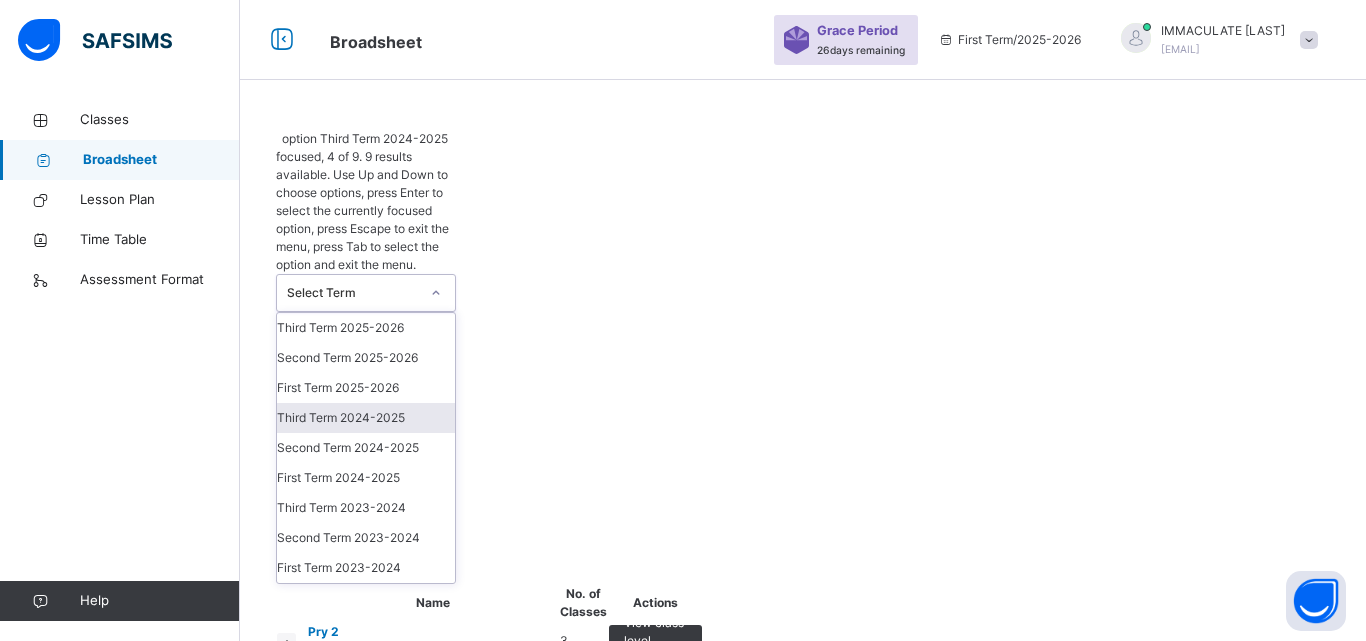click on "Third Term 2024-2025" at bounding box center [366, 418] 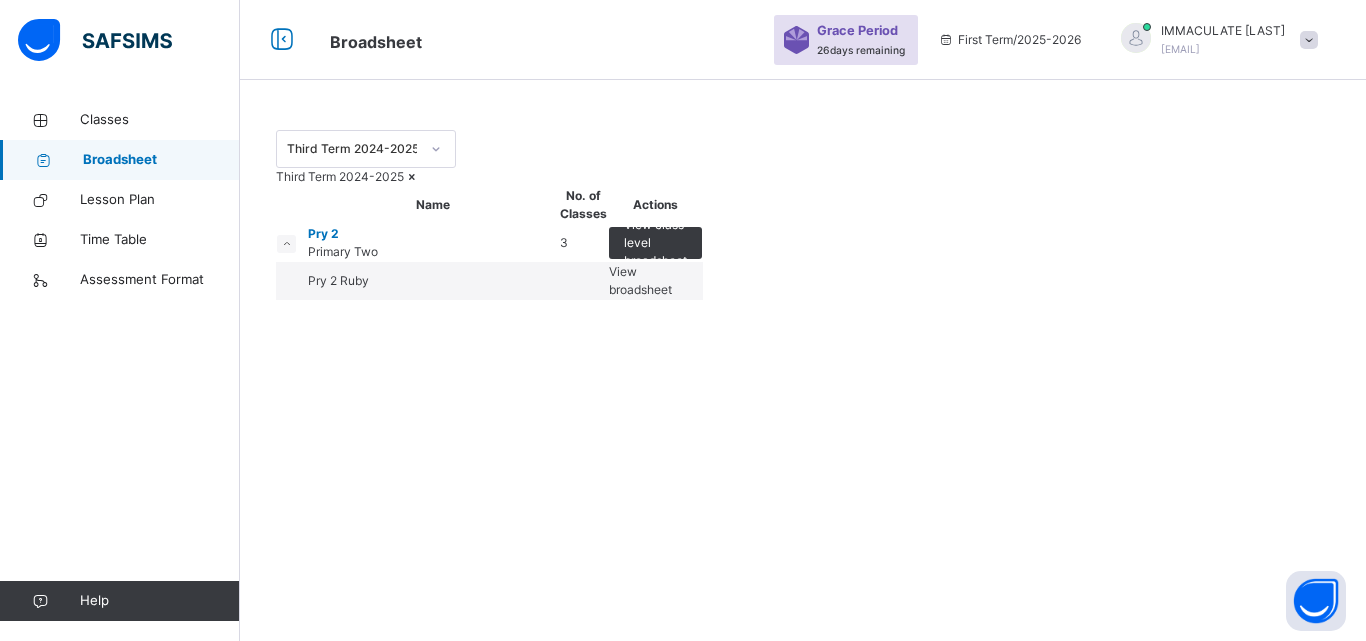 click on "Pry 2 Ruby" at bounding box center [338, 280] 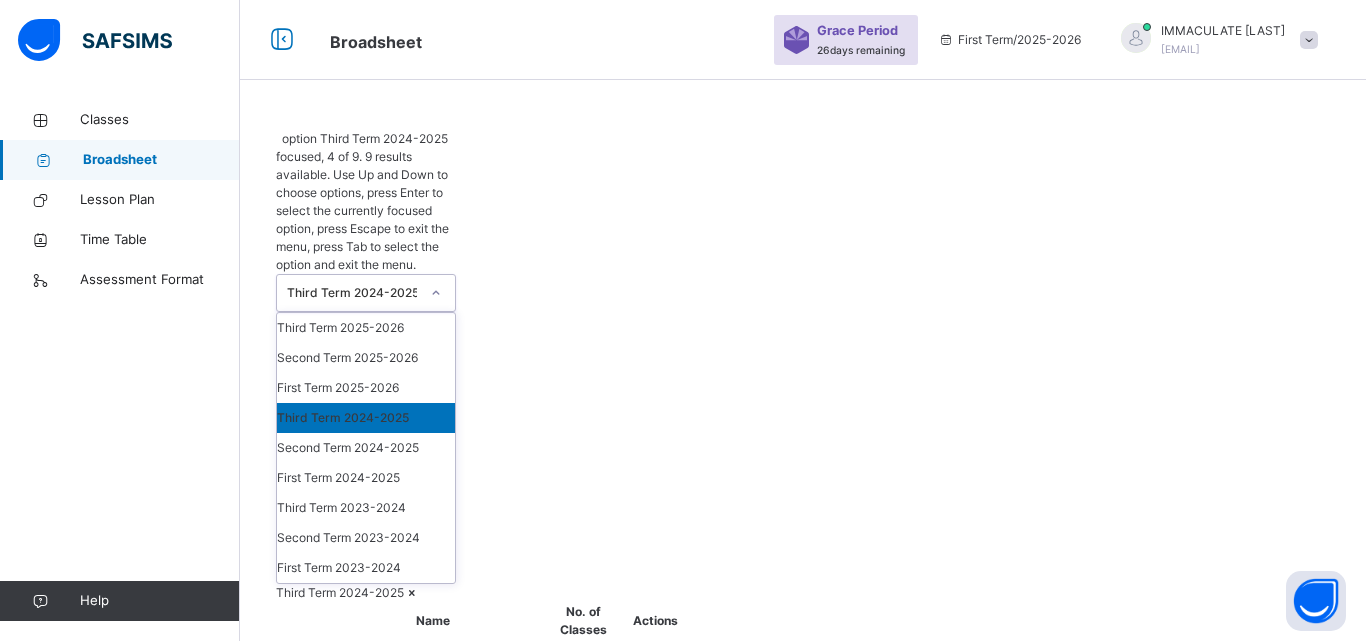 click on "Third Term 2024-2025" at bounding box center (366, 418) 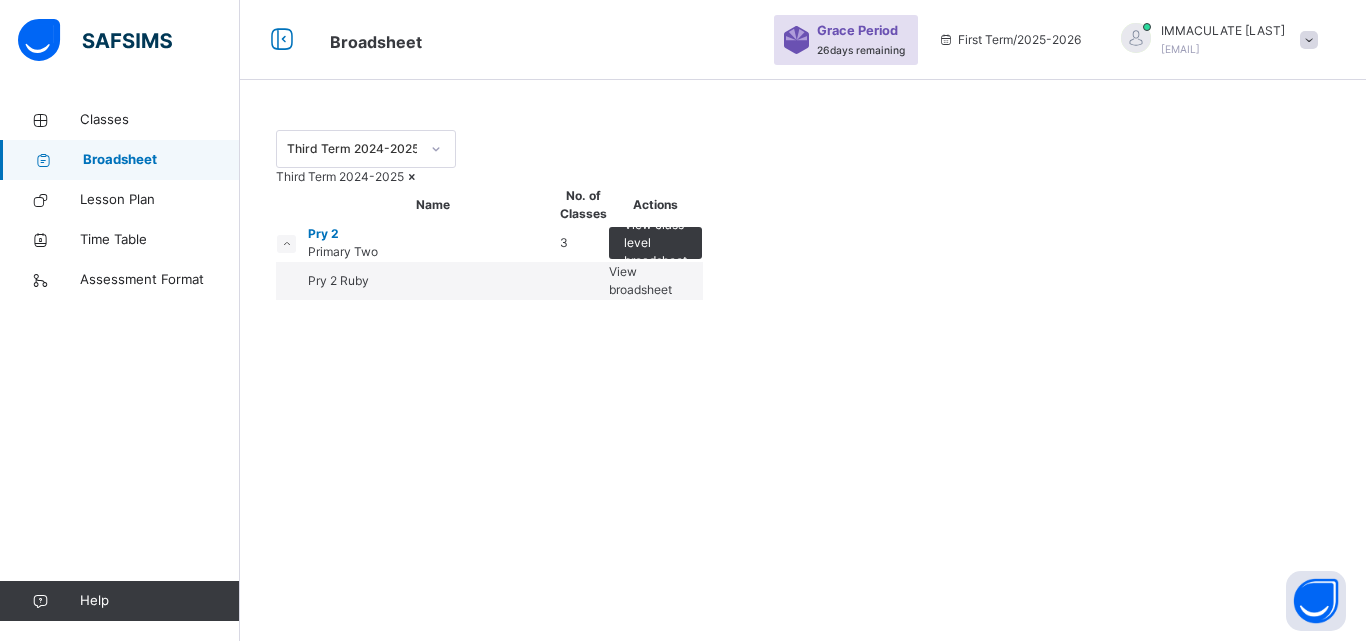 click on "Pry 2" at bounding box center (433, 234) 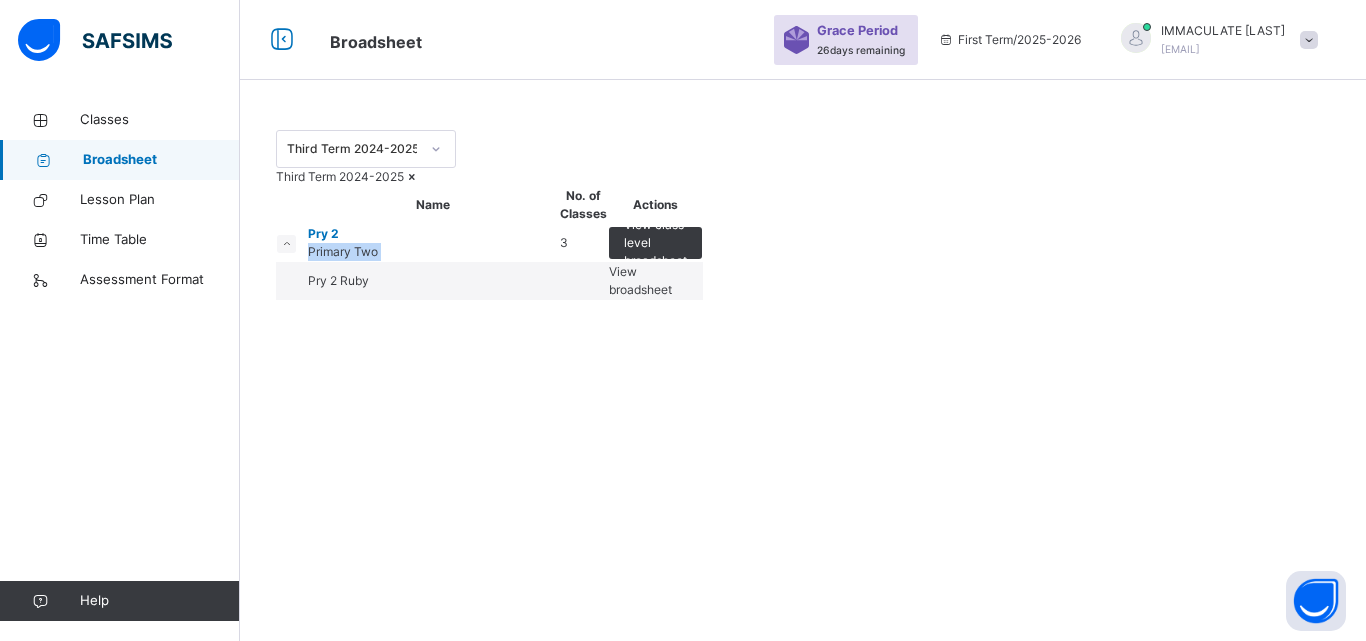 click on "Pry 2     Primary Two" at bounding box center [433, 243] 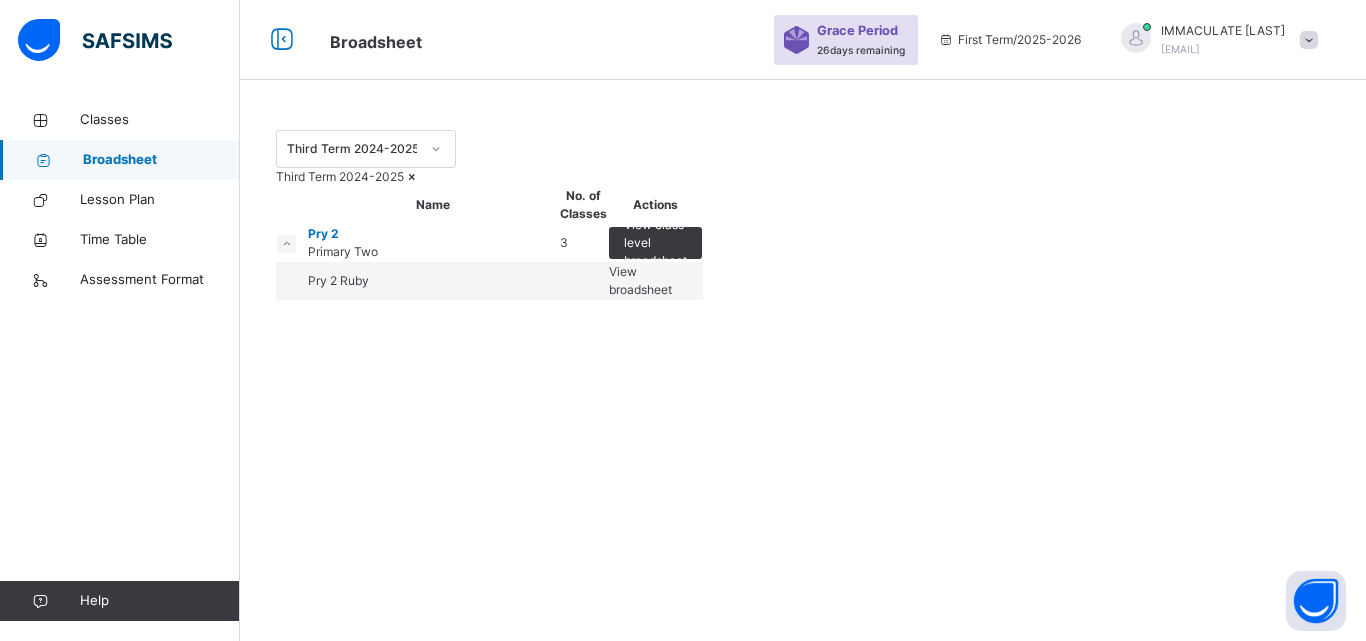 click on "Pry 2 Ruby" at bounding box center (433, 281) 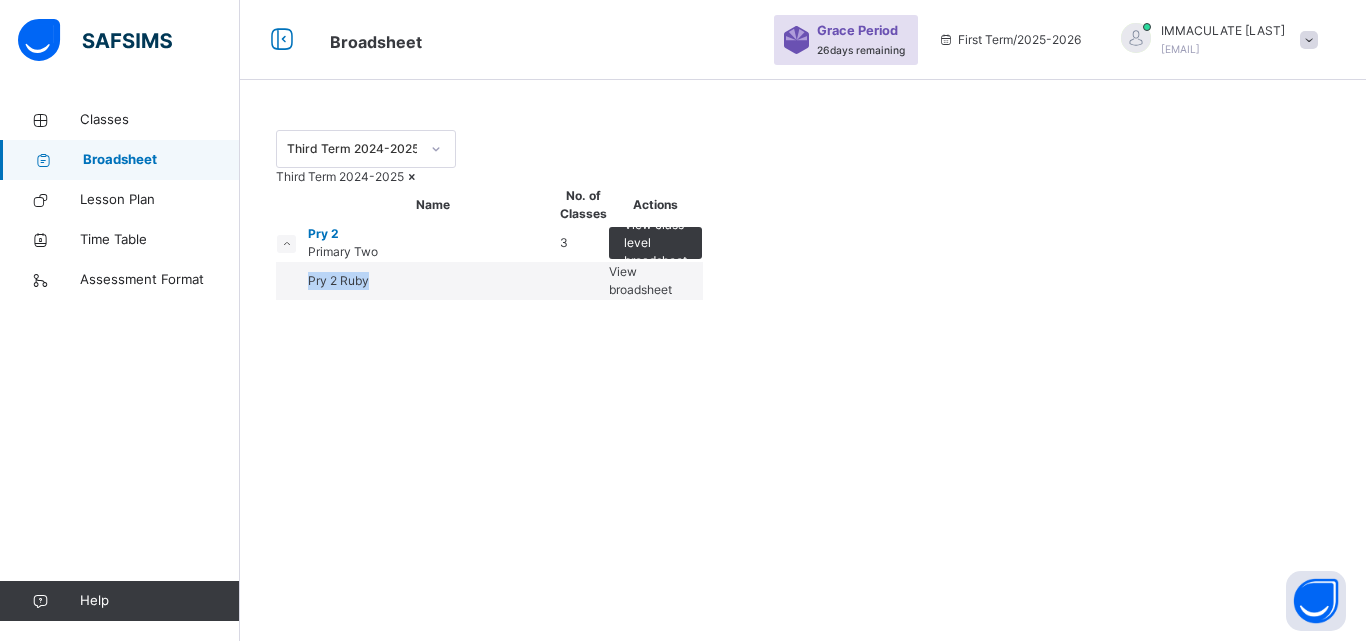 click on "Pry 2 Ruby" at bounding box center [433, 281] 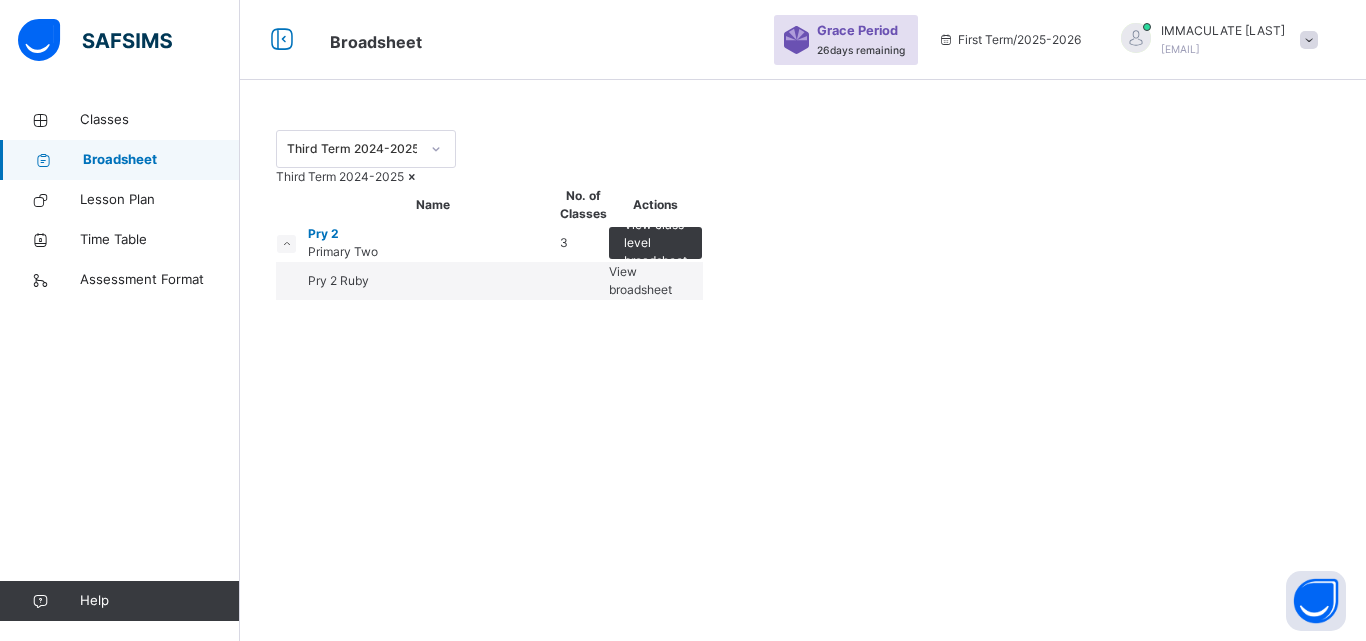 click on "Third Term 2024-2025 Third Term 2024-2025 Name No. of Classes Actions   Pry 2     Primary Two   3   View class level broadsheet   Pry 2 Ruby View broadsheet × Approve All Results In School This action would approve all the results for Third Term 2024-2025 in this school. Are you
sure you want to carry on? Cancel Yes, Approve all results × How satisfied are you with using SAFSIMS? 😞 🙁 😐 🙂 😄 Very Dissatisfied Very Satisfied Submit Close" at bounding box center (803, 320) 